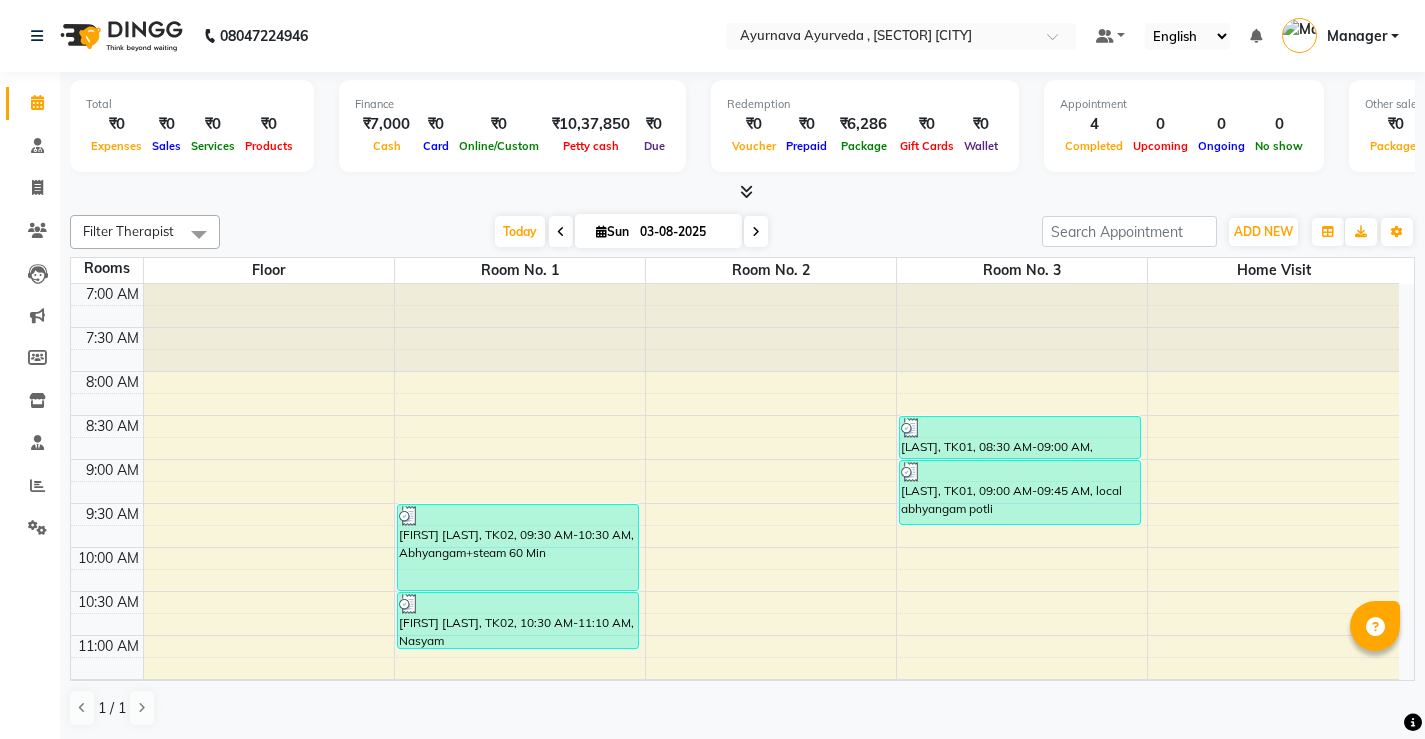scroll, scrollTop: 0, scrollLeft: 0, axis: both 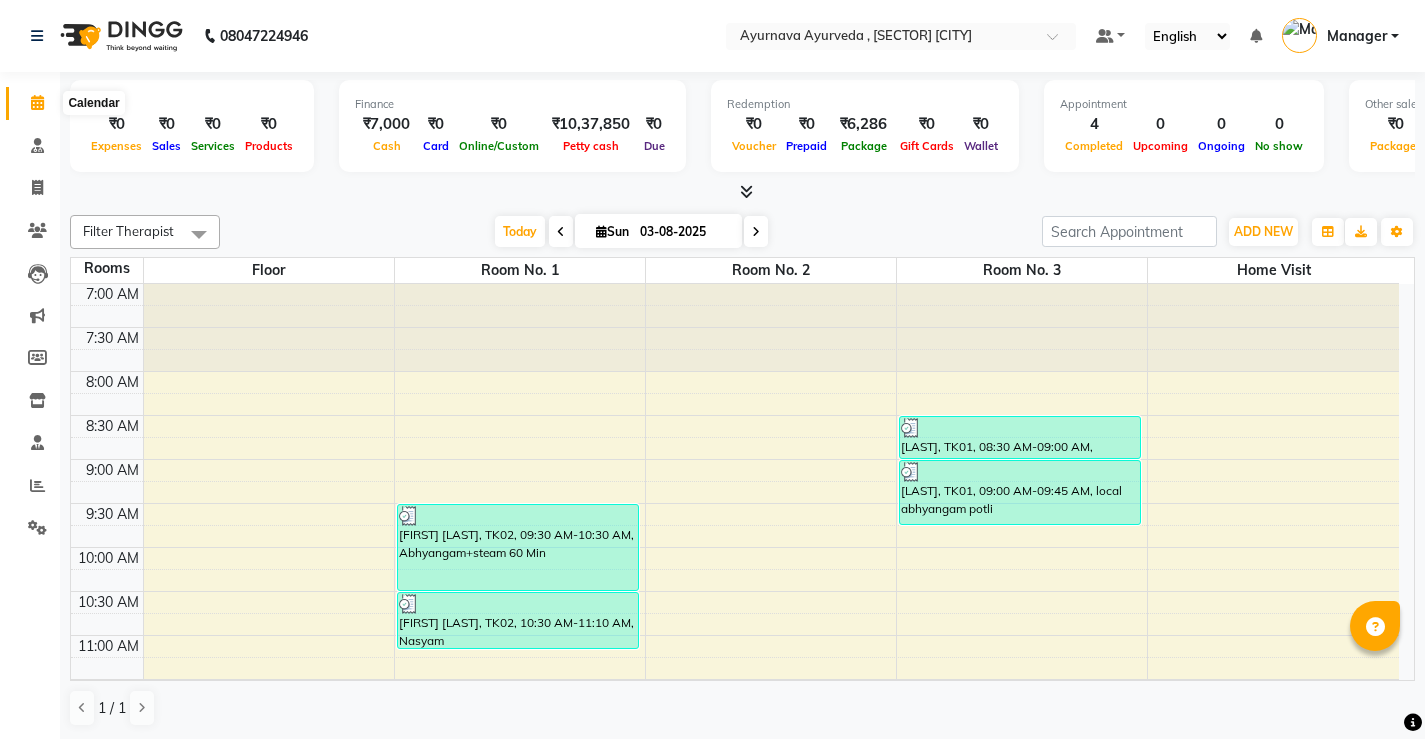 click 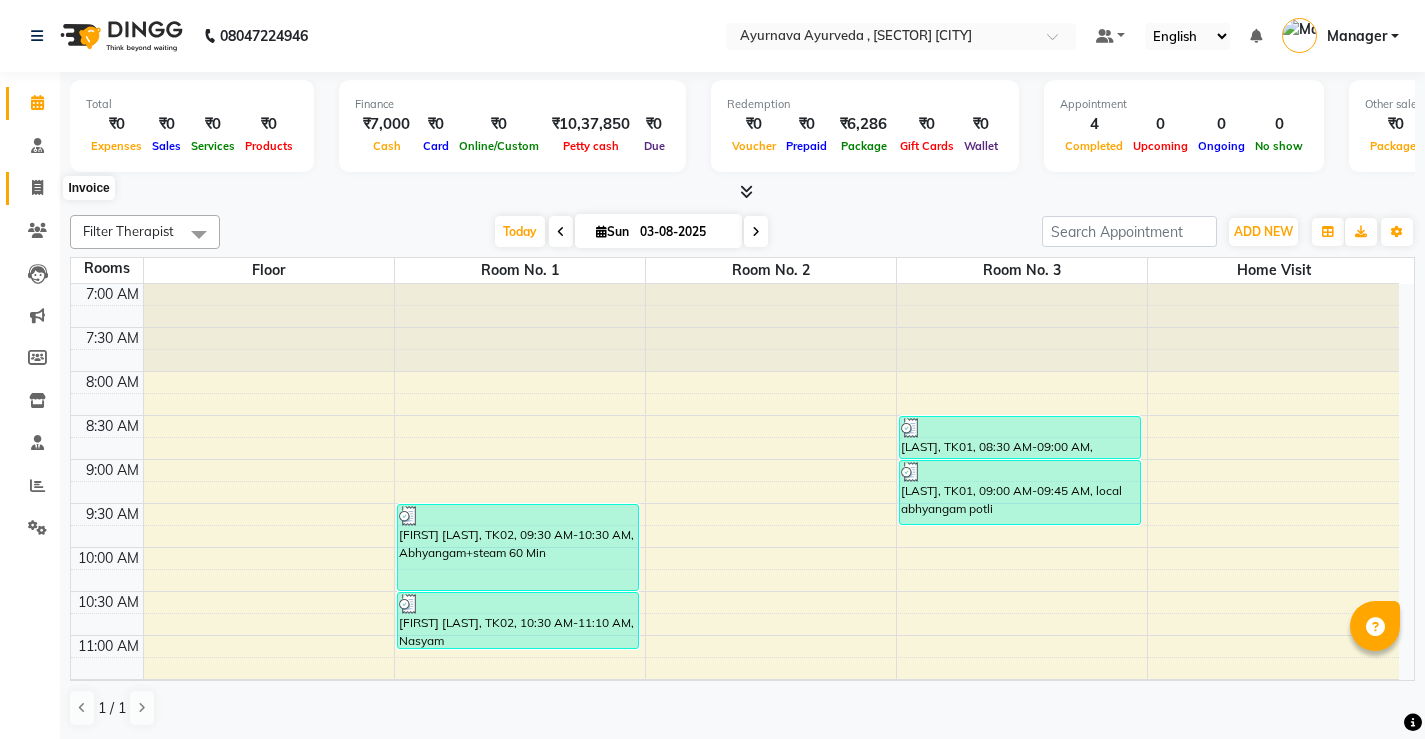 click 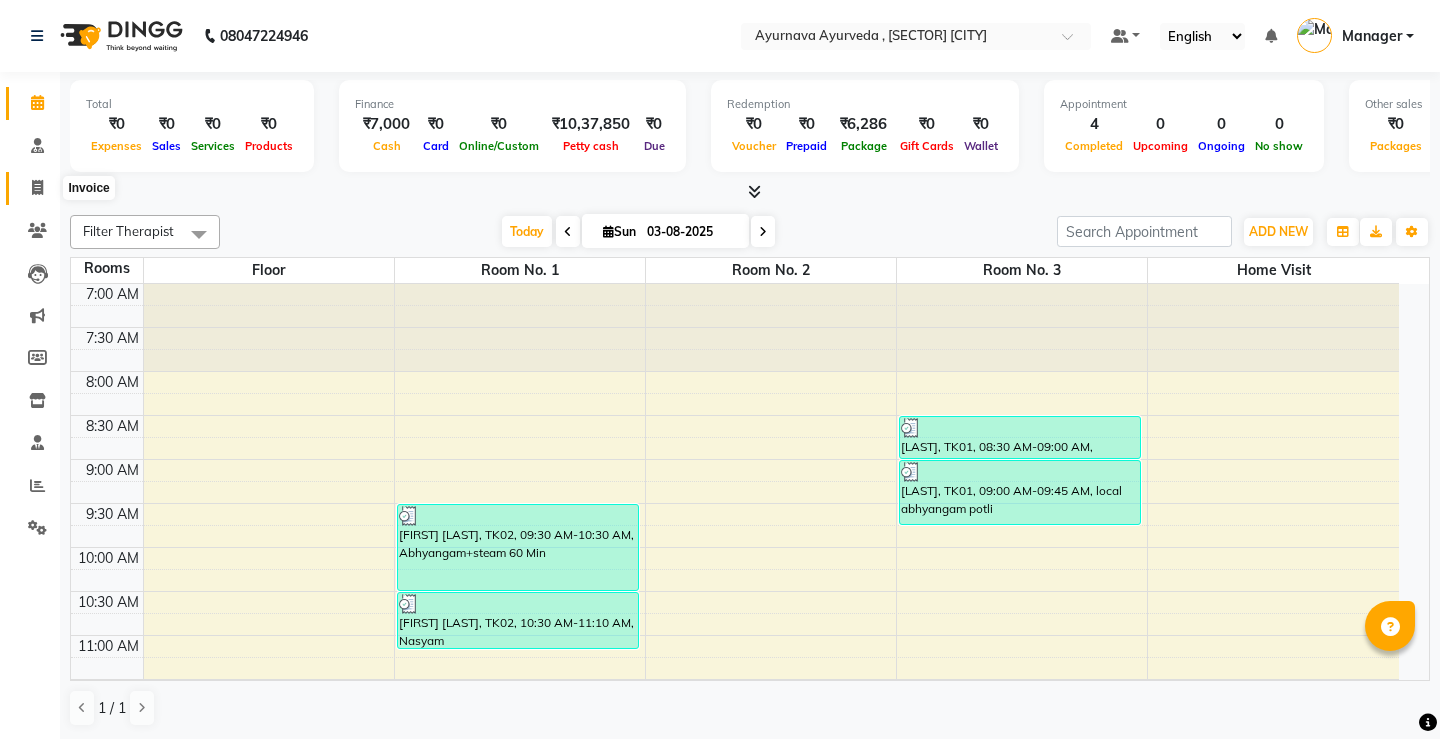 select on "service" 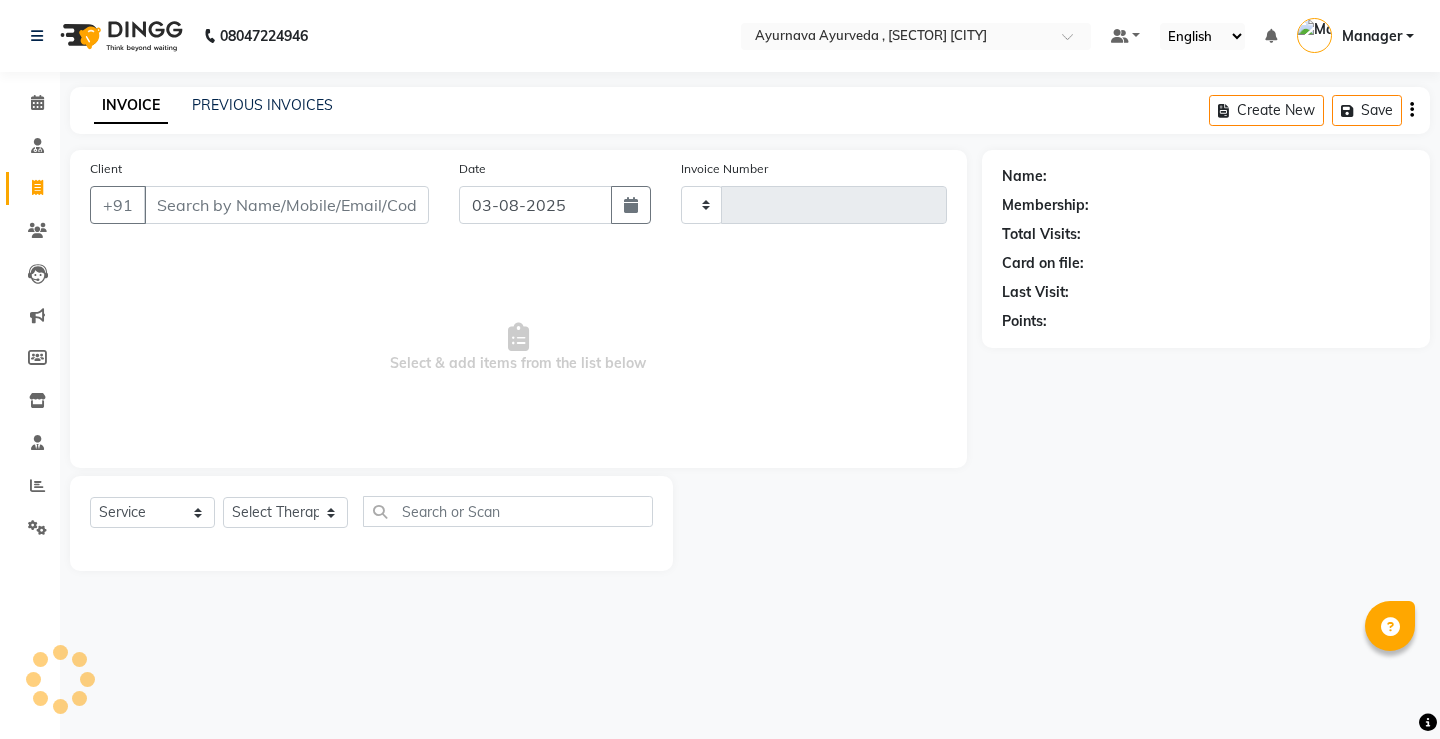 type on "1096" 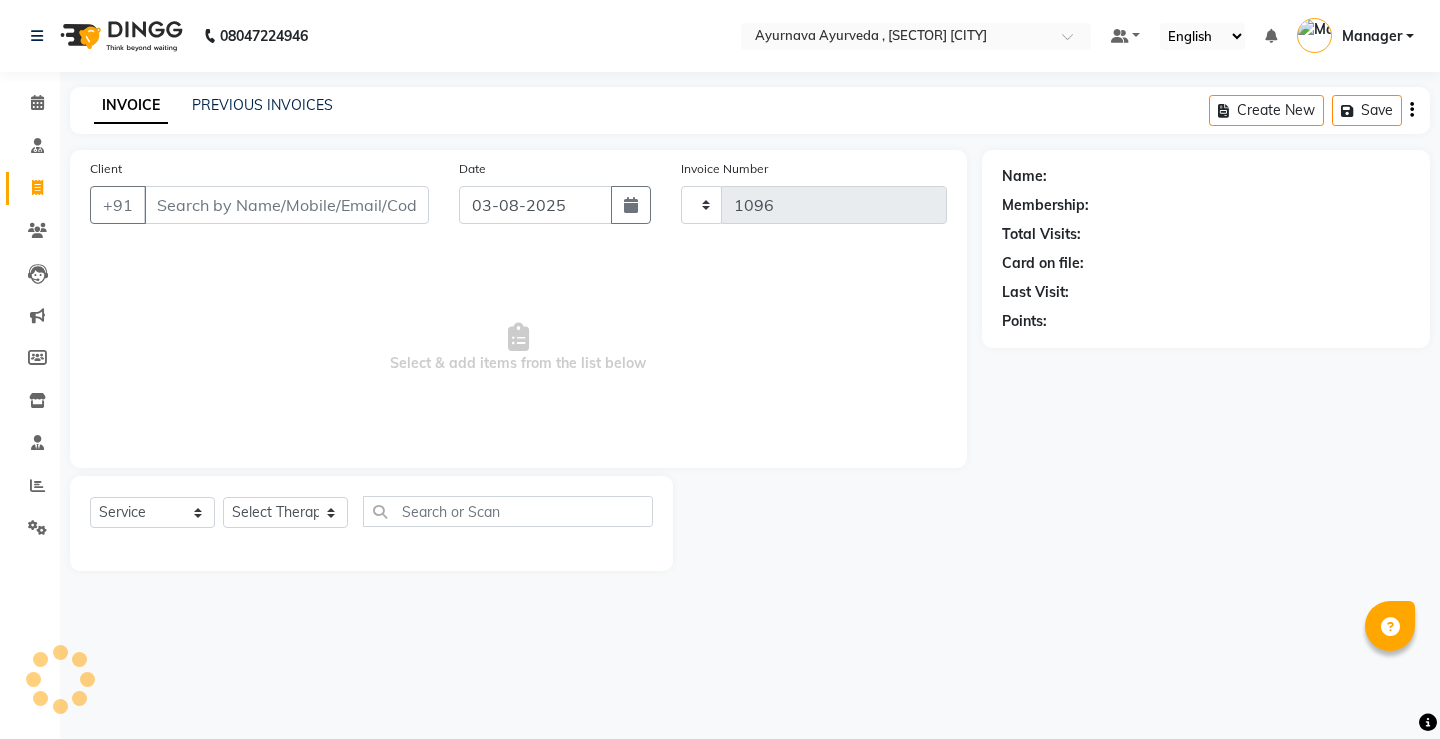 select on "5587" 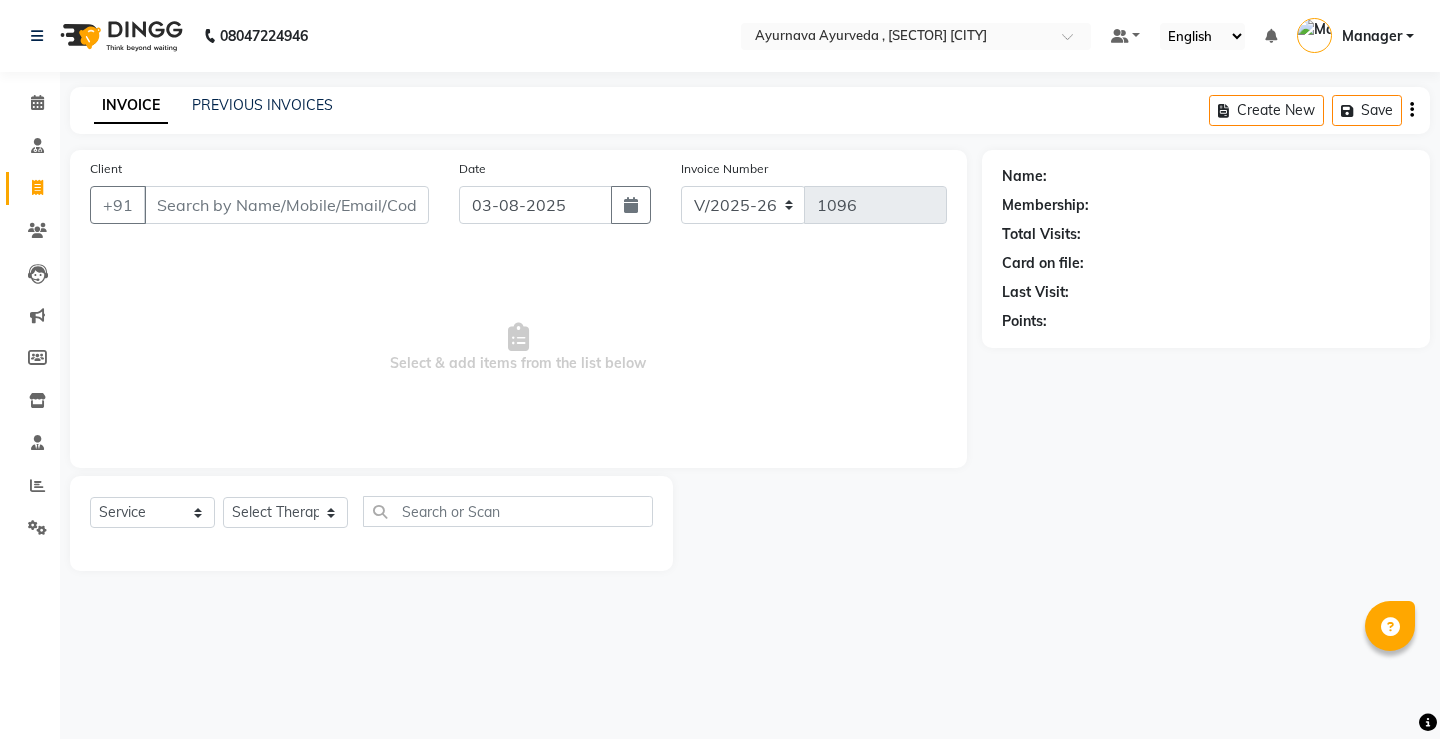 click on "Client" at bounding box center [286, 205] 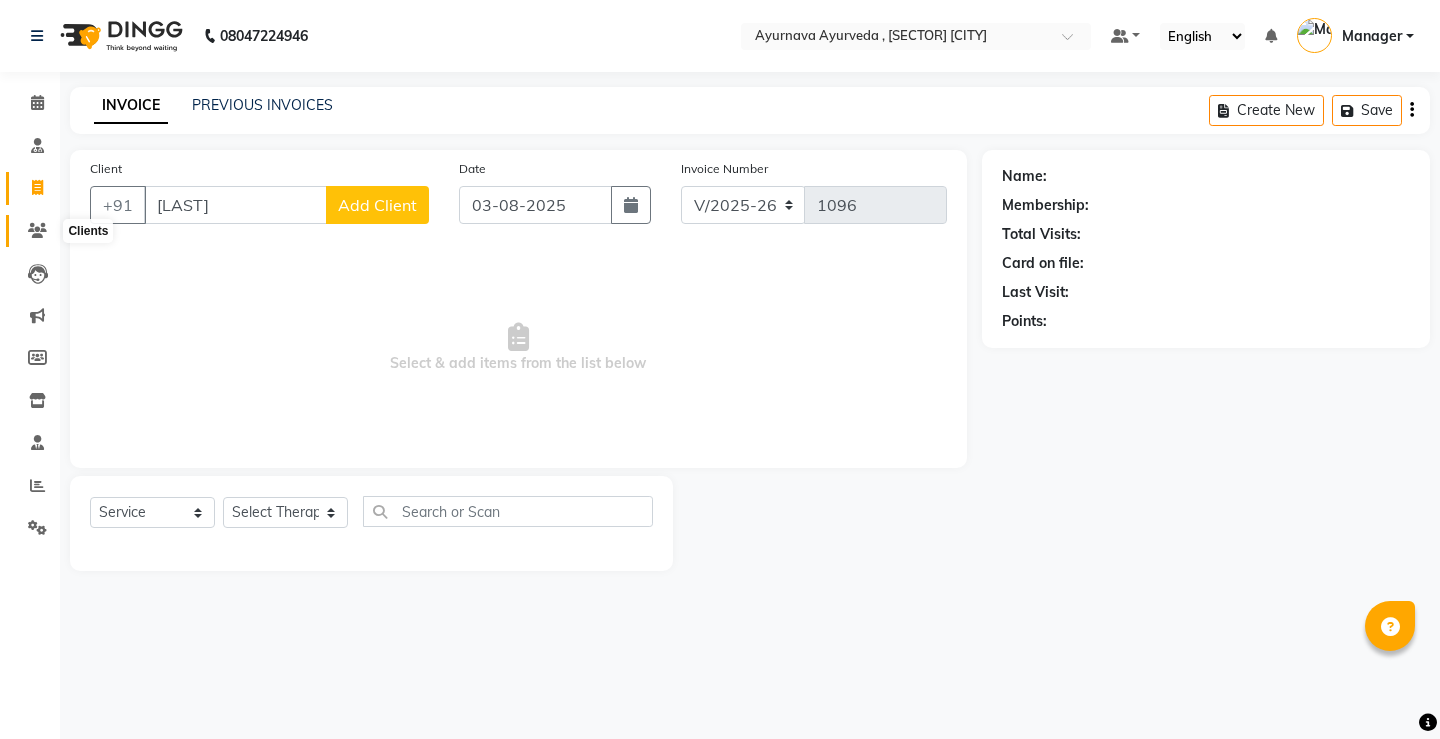 type on "[LAST]" 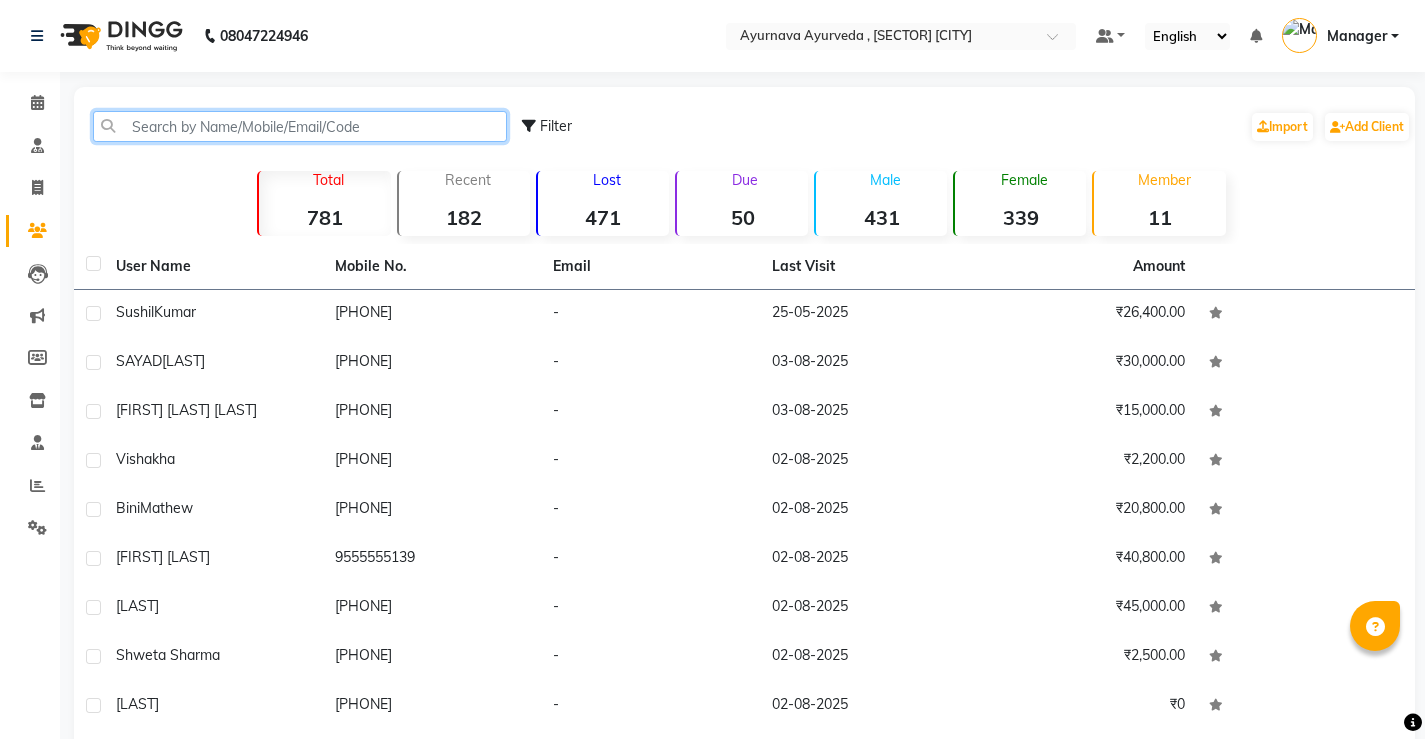 click 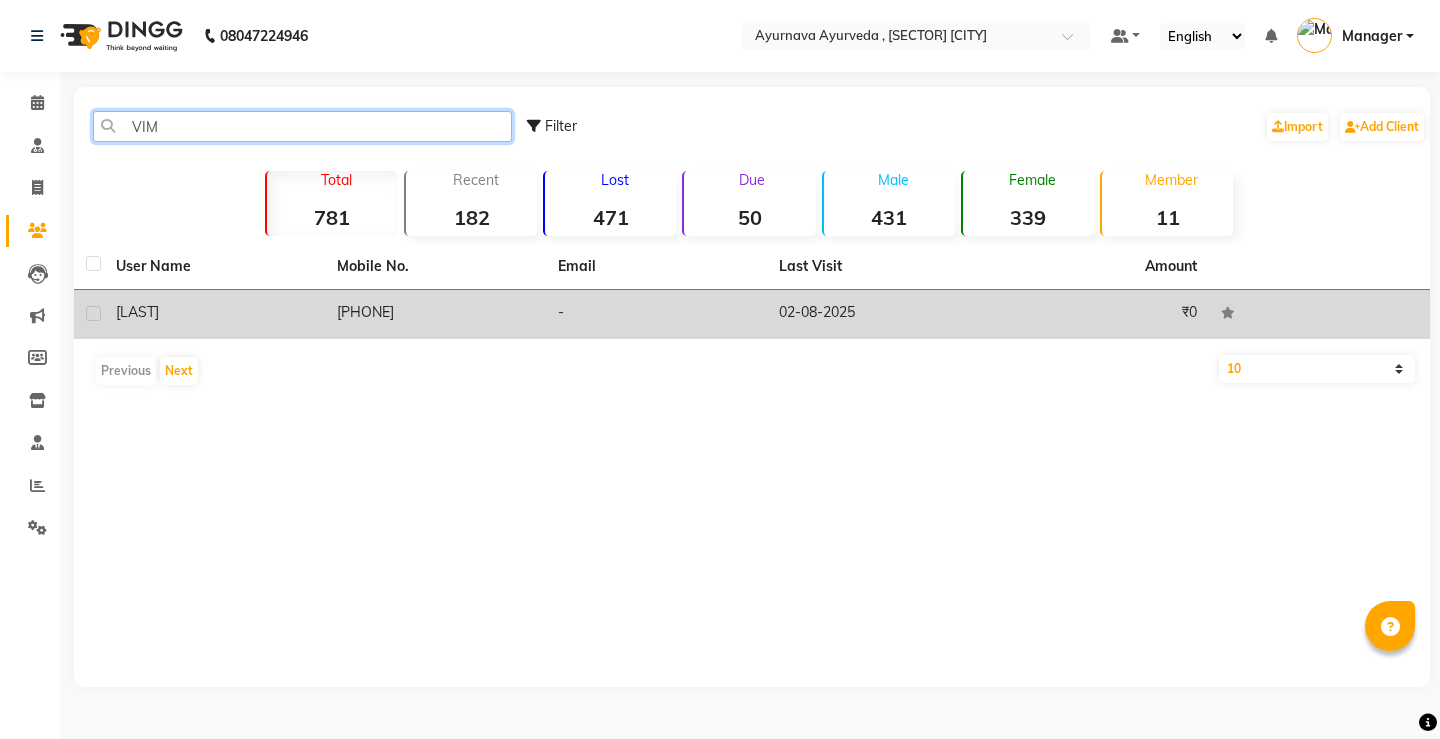 type on "VIM" 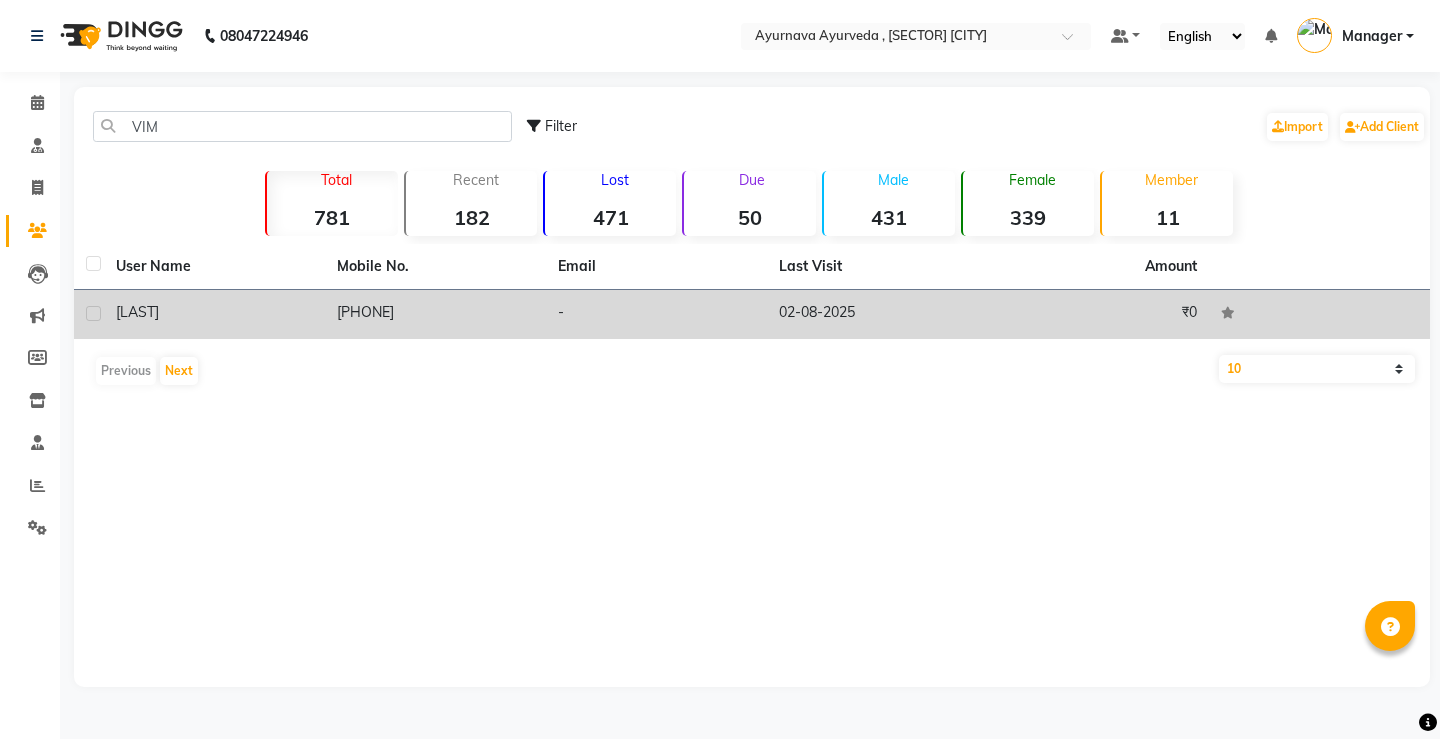 click on "[LAST]" 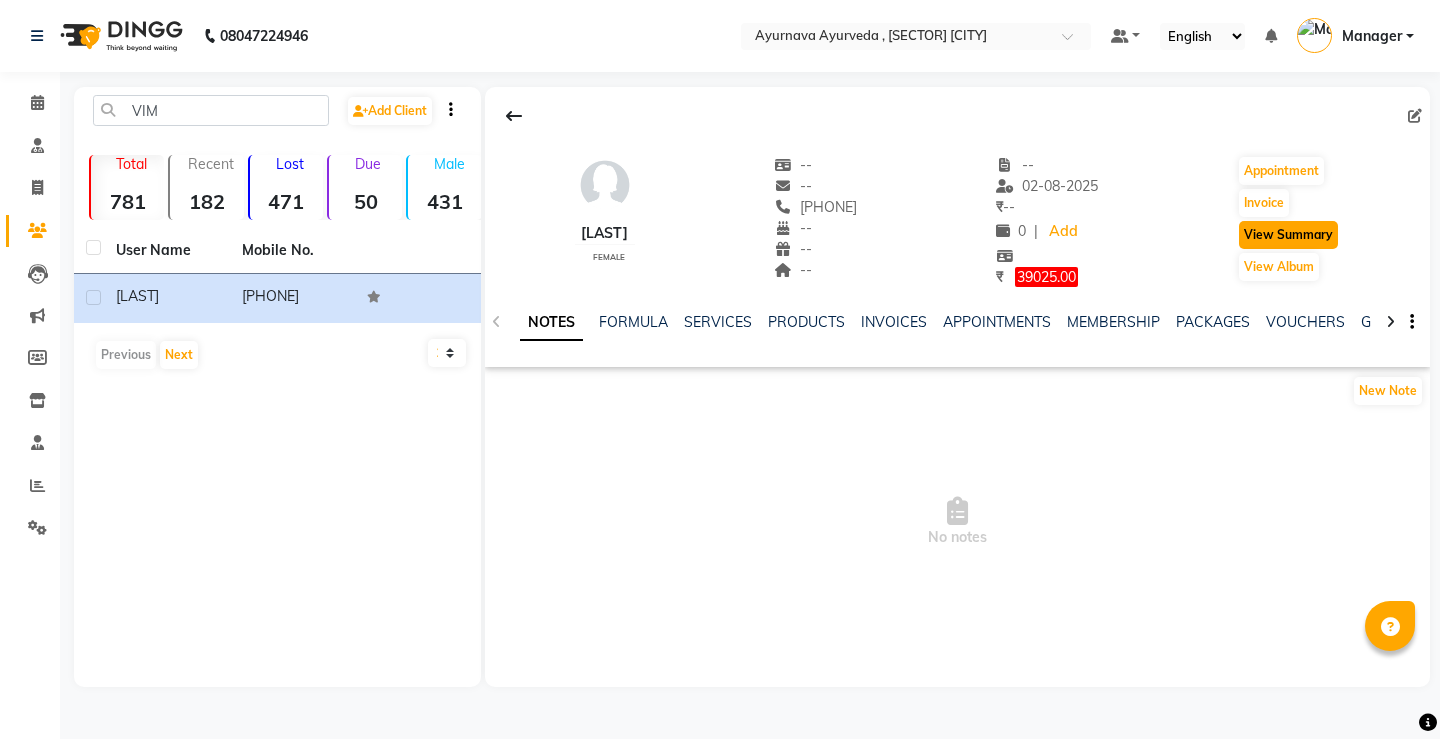 click on "View Summary" 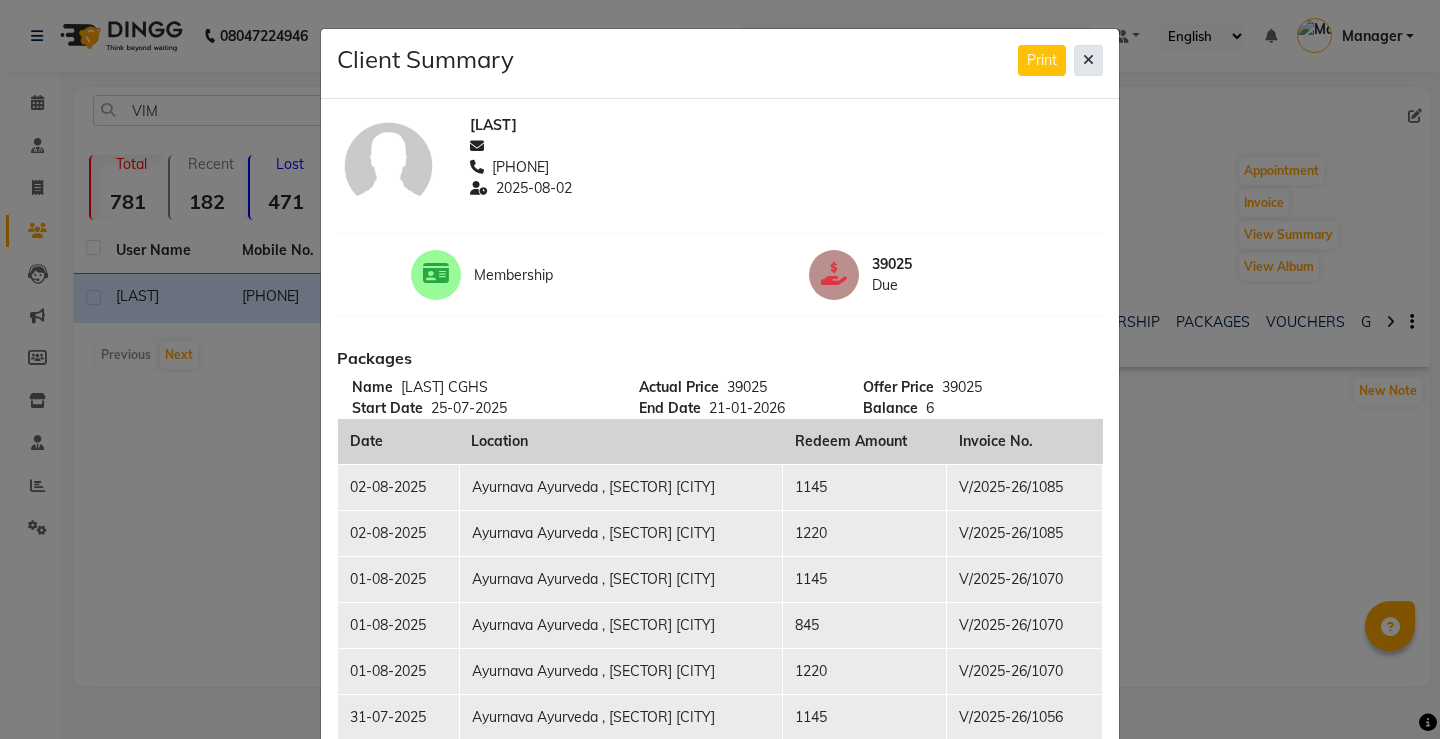click 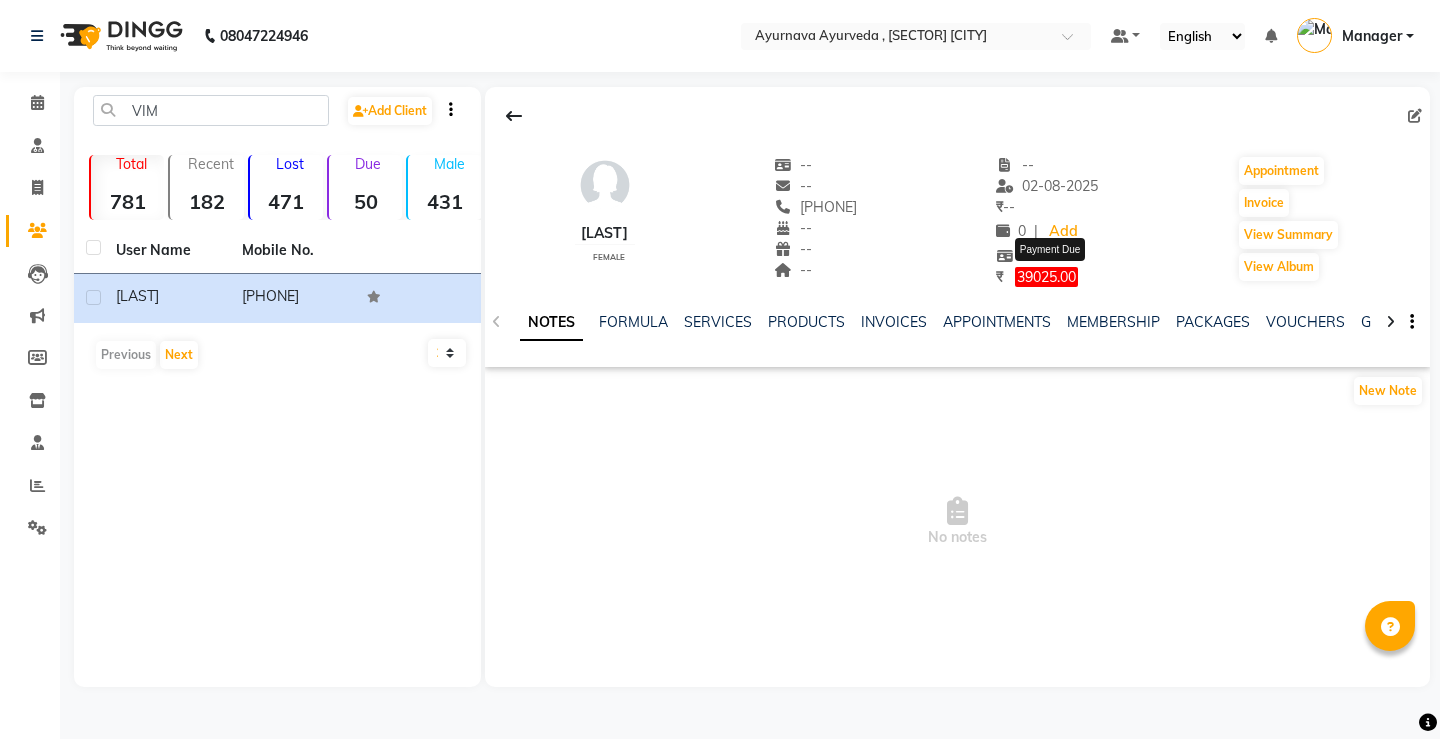 click on "39025.00" 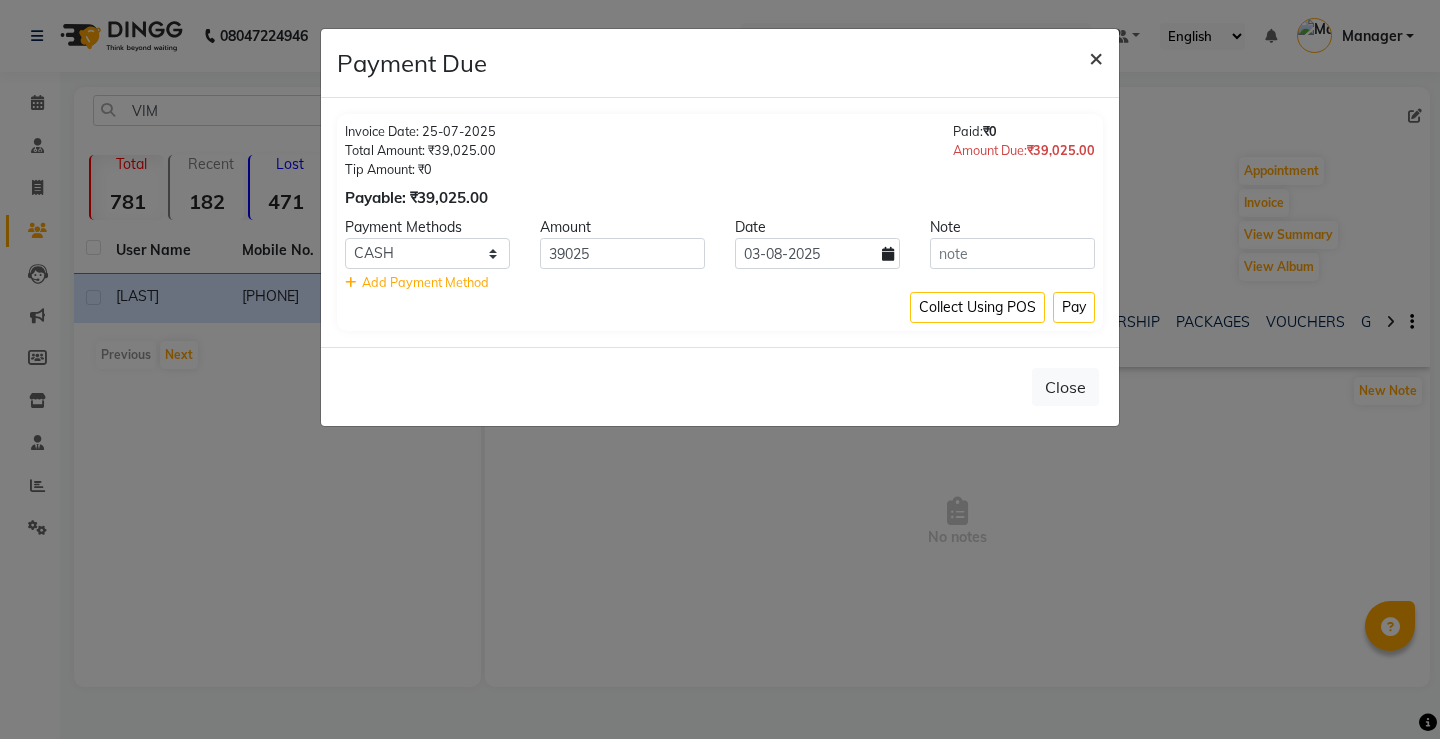 click on "×" 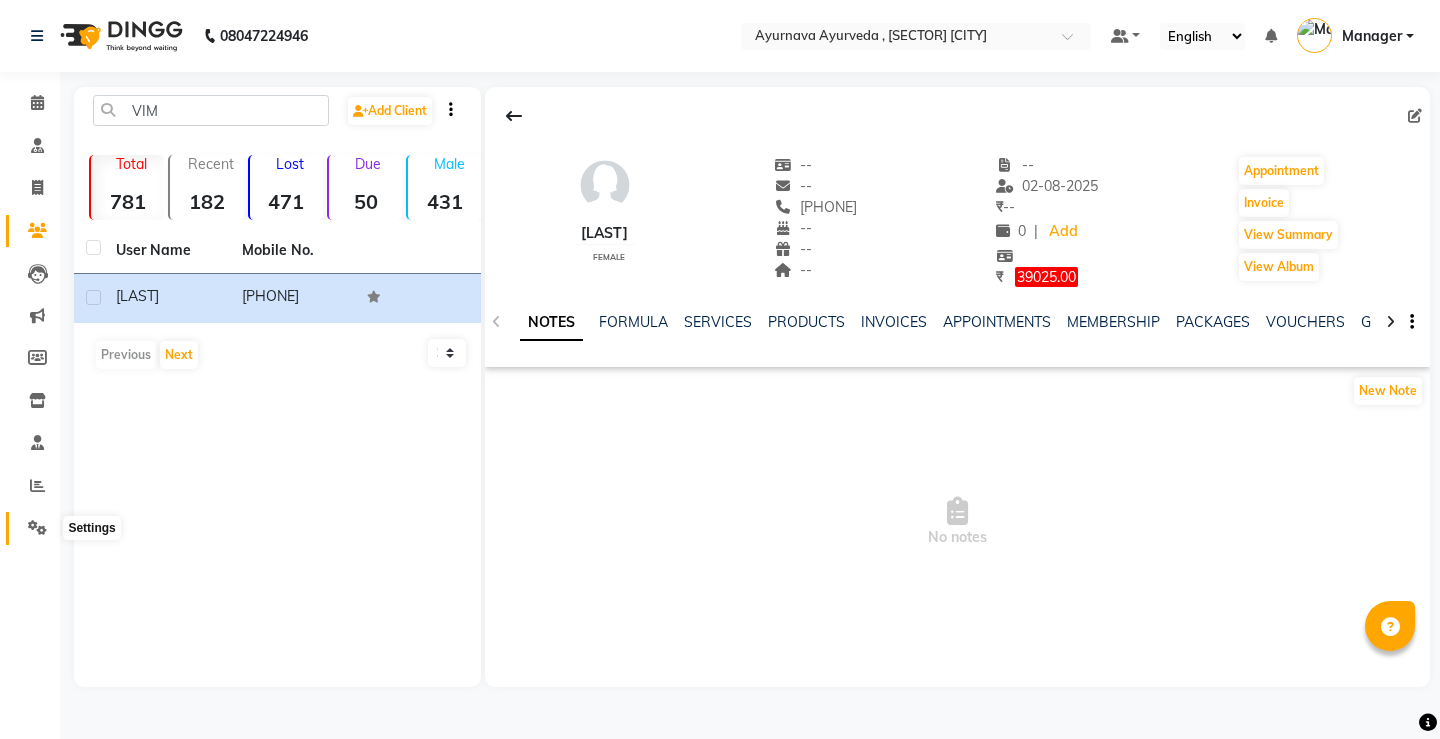 click 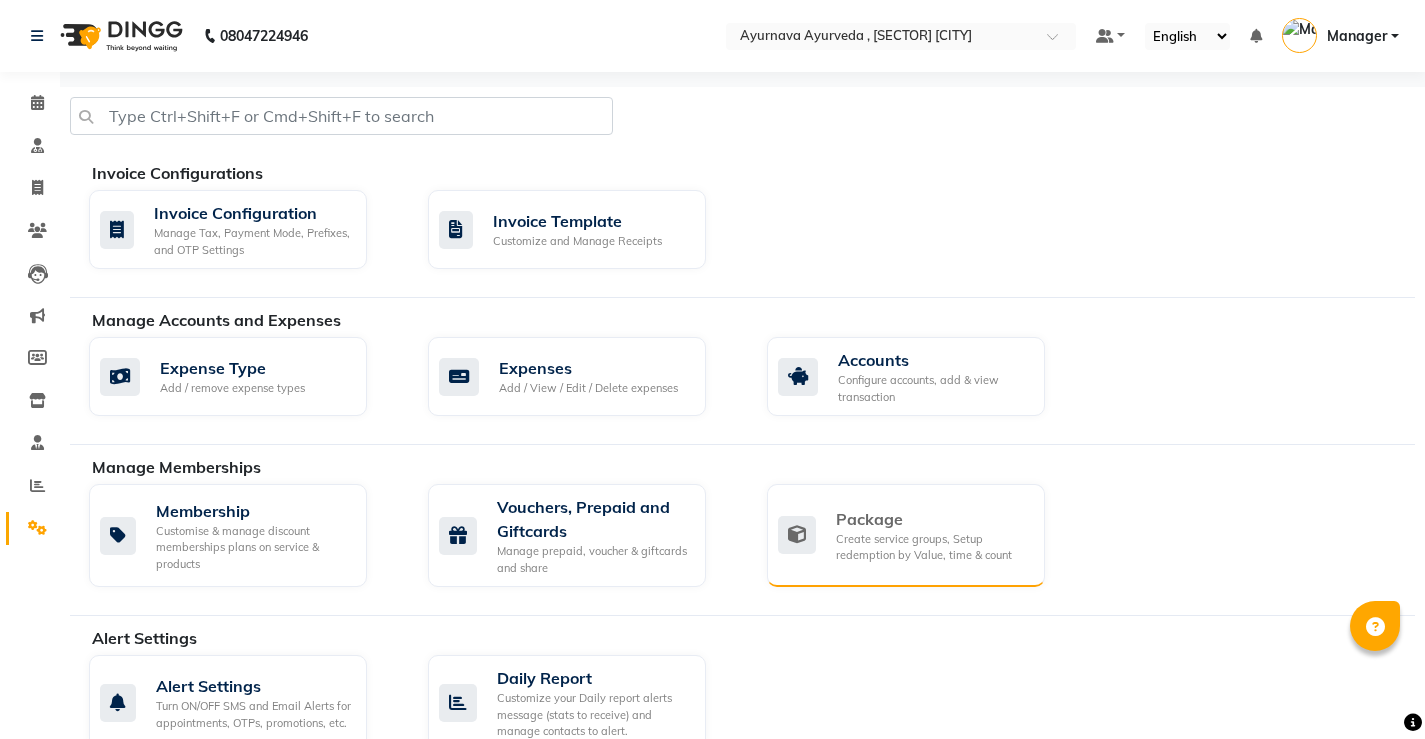 click on "Create service groups, Setup redemption by Value, time & count" 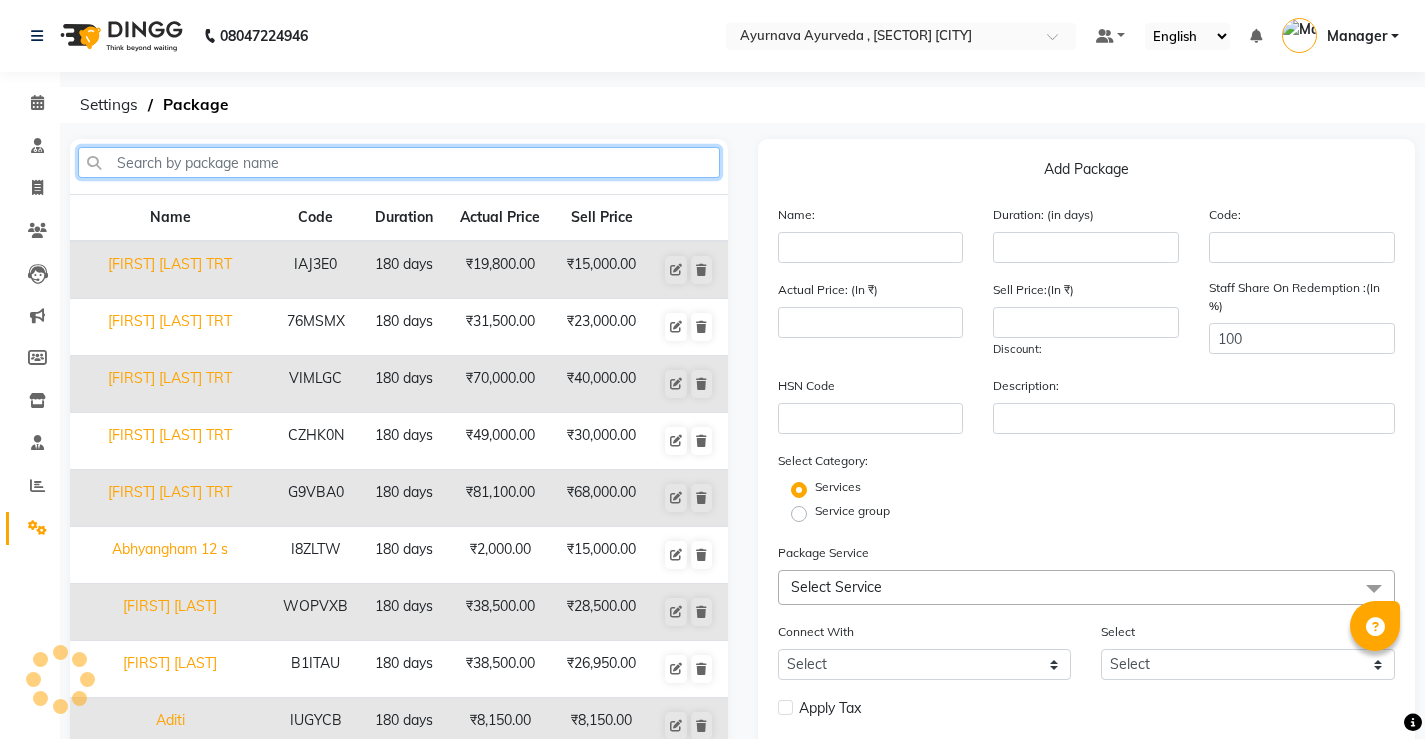 click 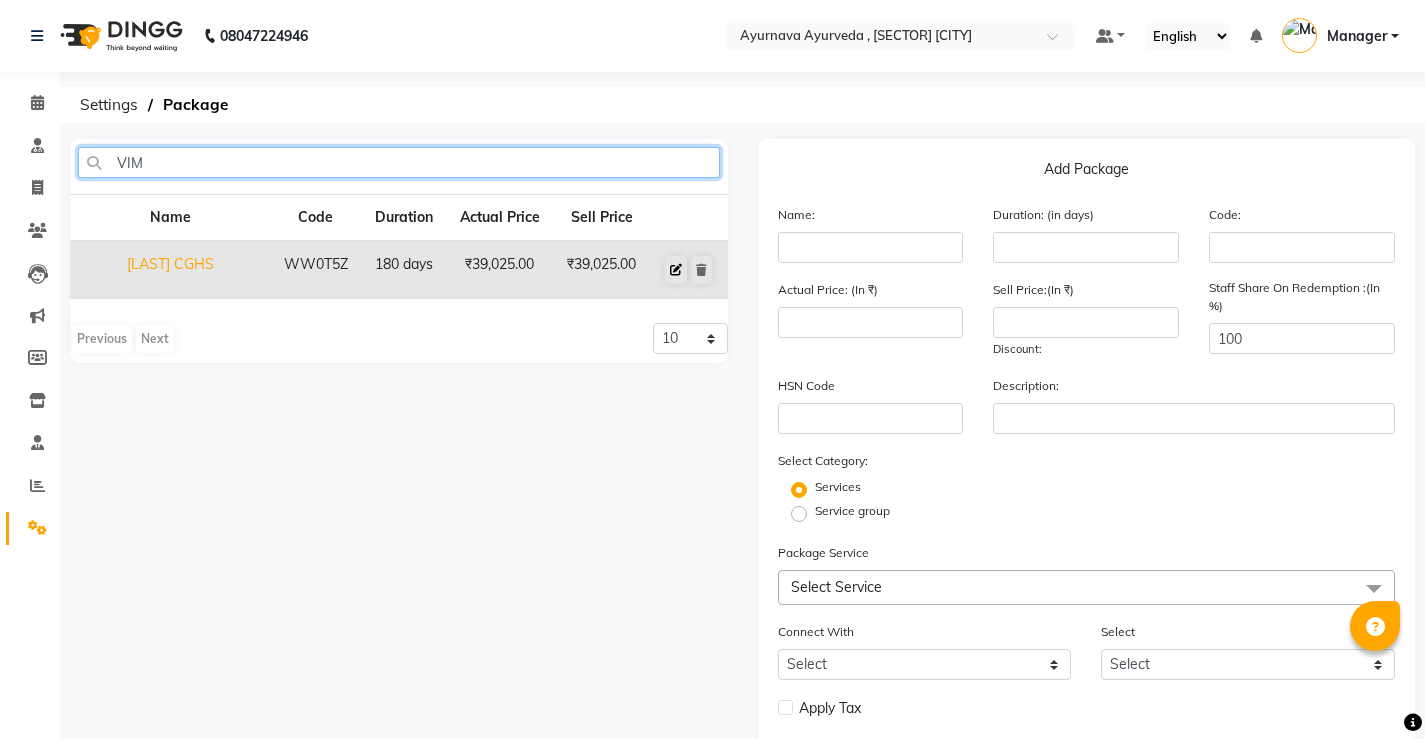 type on "VIM" 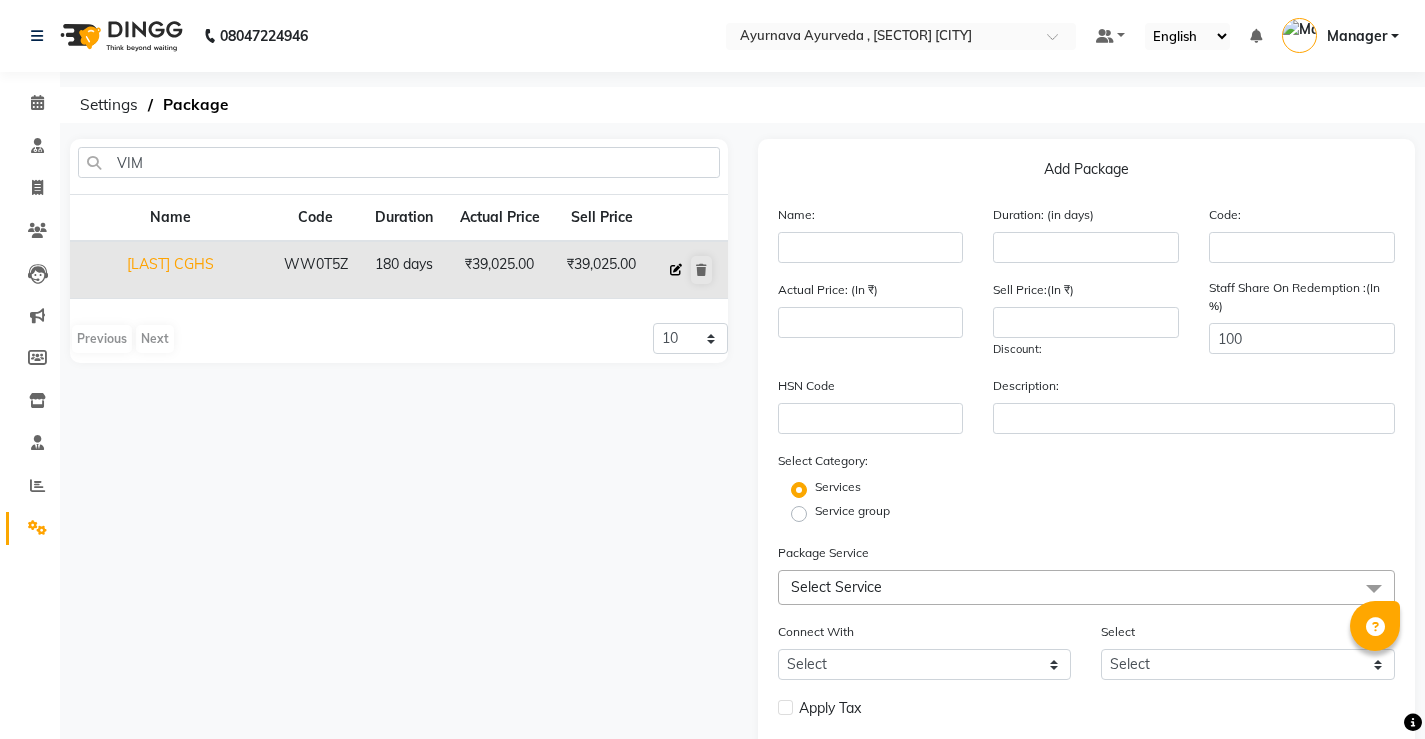 click 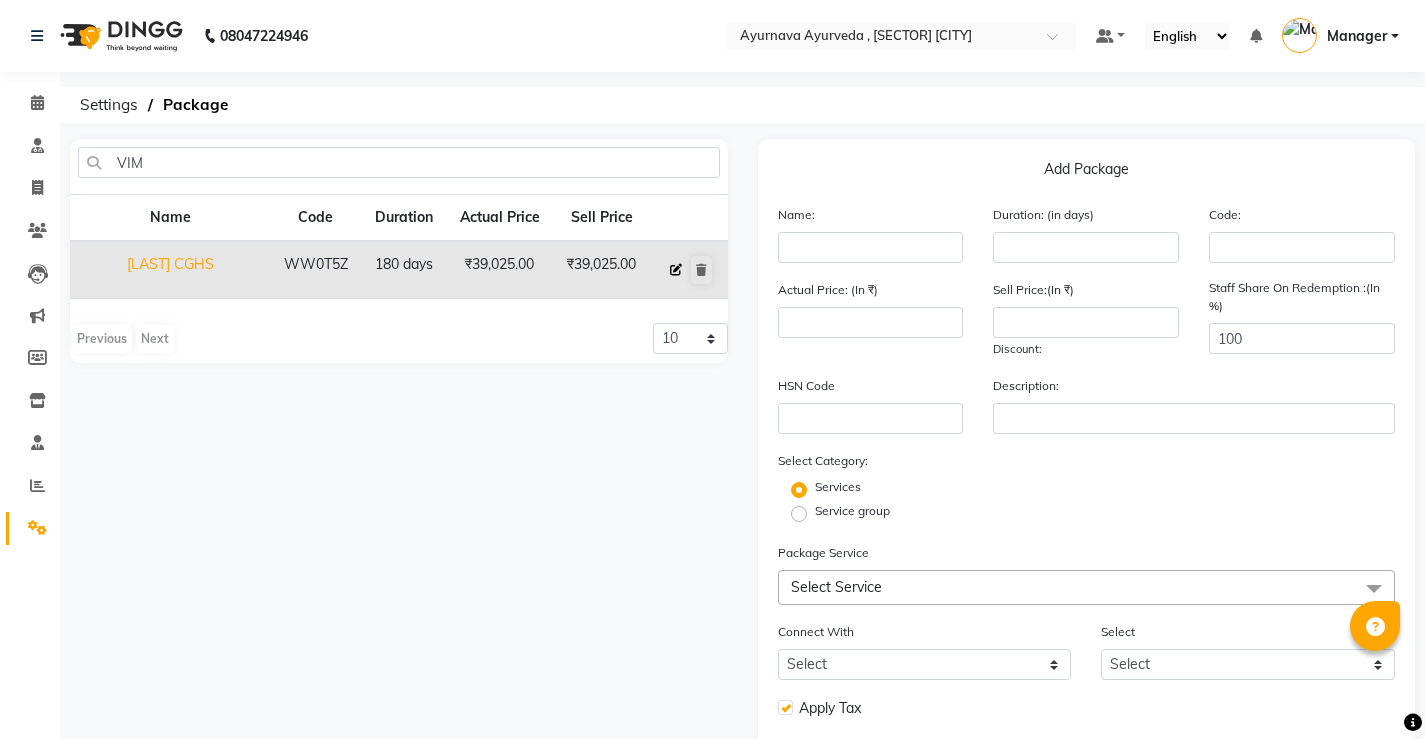 type on "[LAST] CGHS" 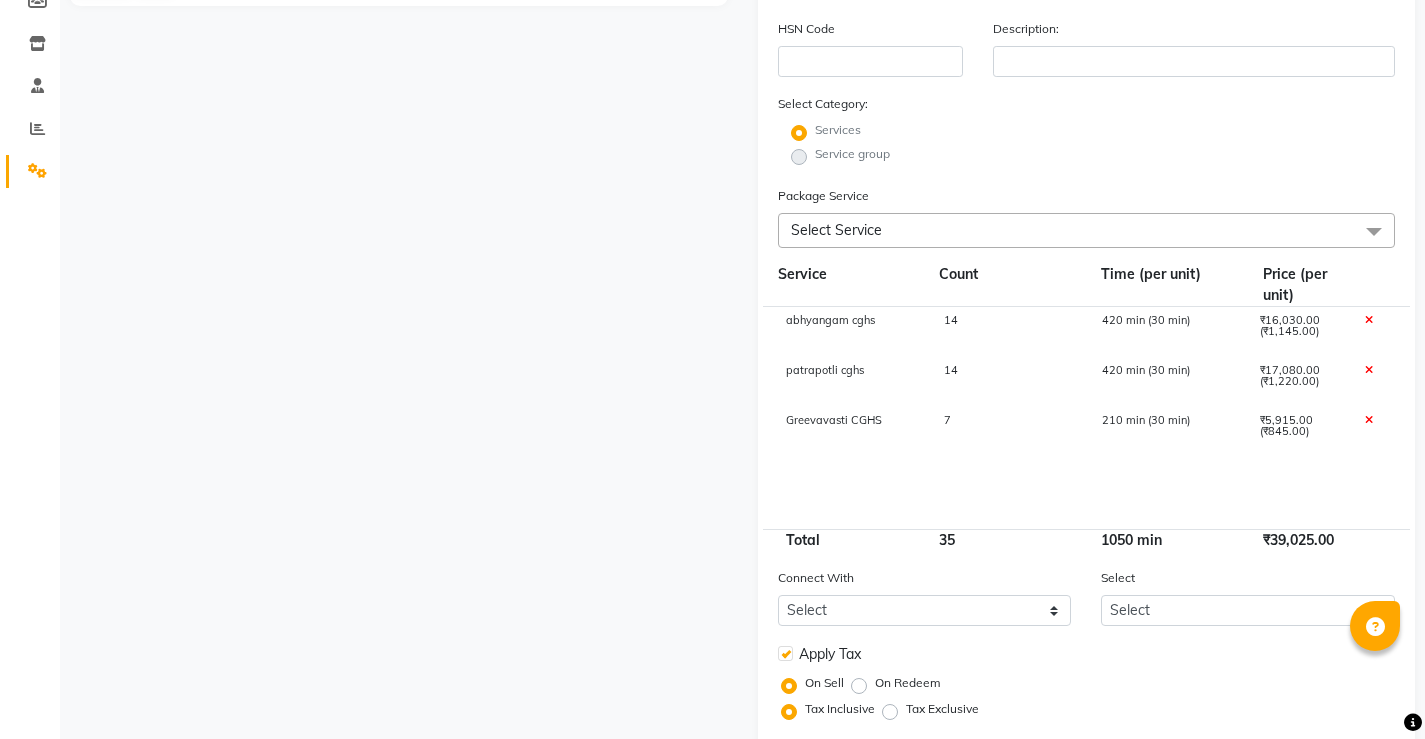 scroll, scrollTop: 400, scrollLeft: 0, axis: vertical 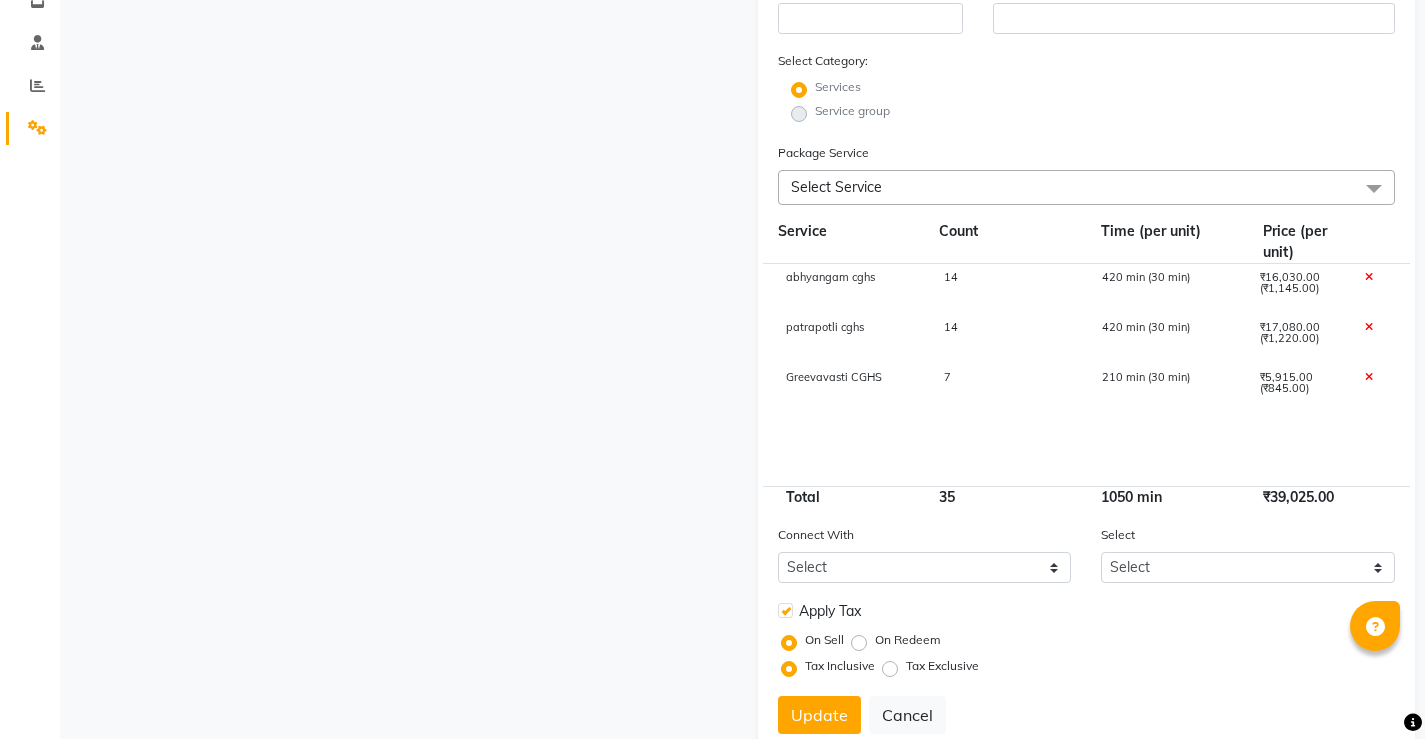 click on "VIM Name Code Duration Actual Price Sell Price VIMALA CGHS [CODE] 180 days  ₹39,025.00   ₹39,025.00   Previous   Next  10 20 50 100" 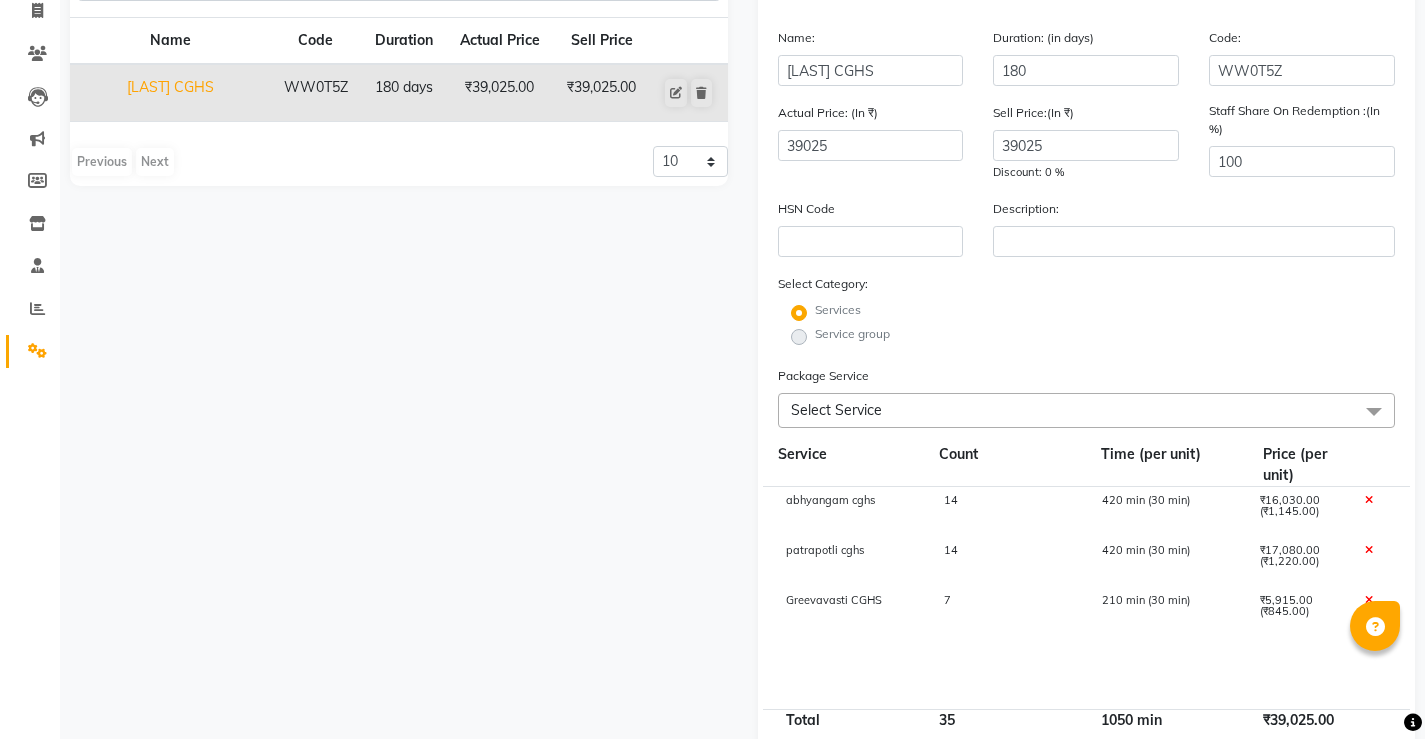scroll, scrollTop: 0, scrollLeft: 0, axis: both 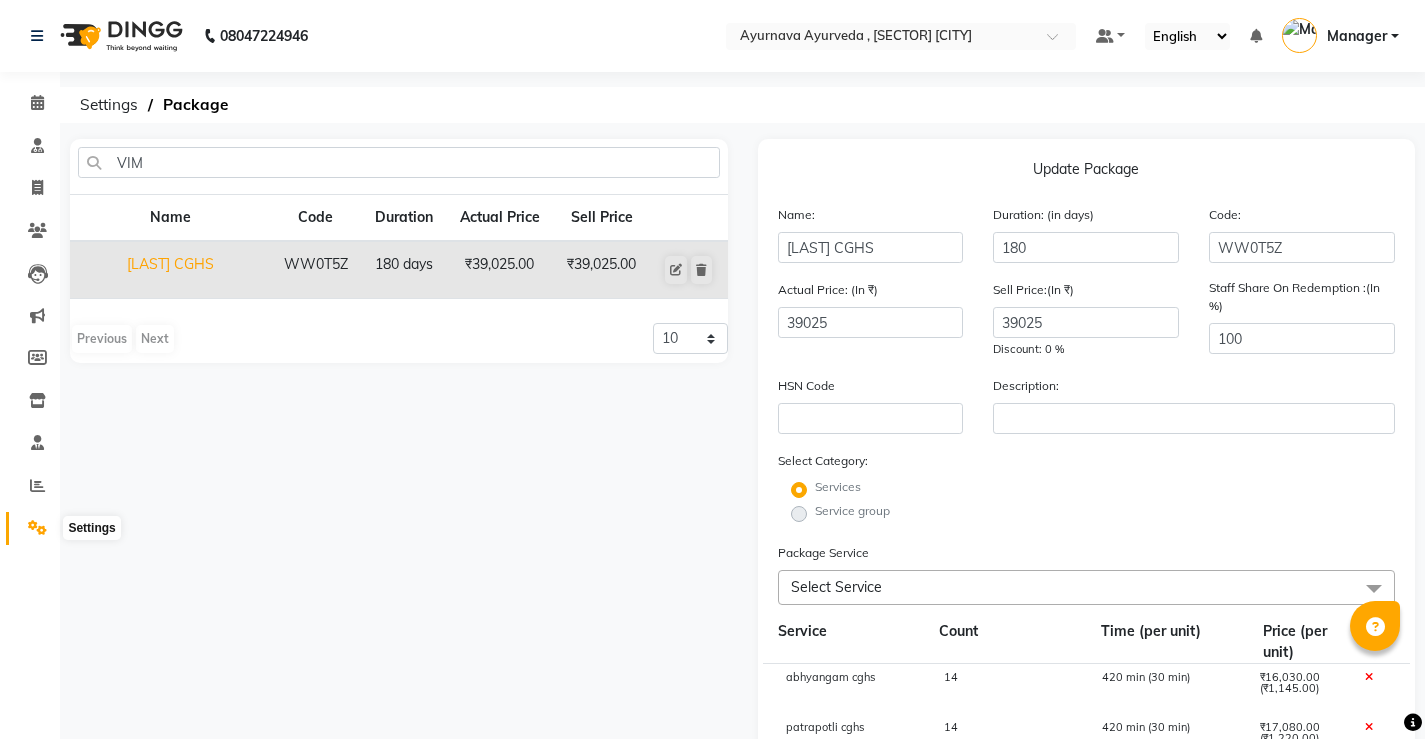 click 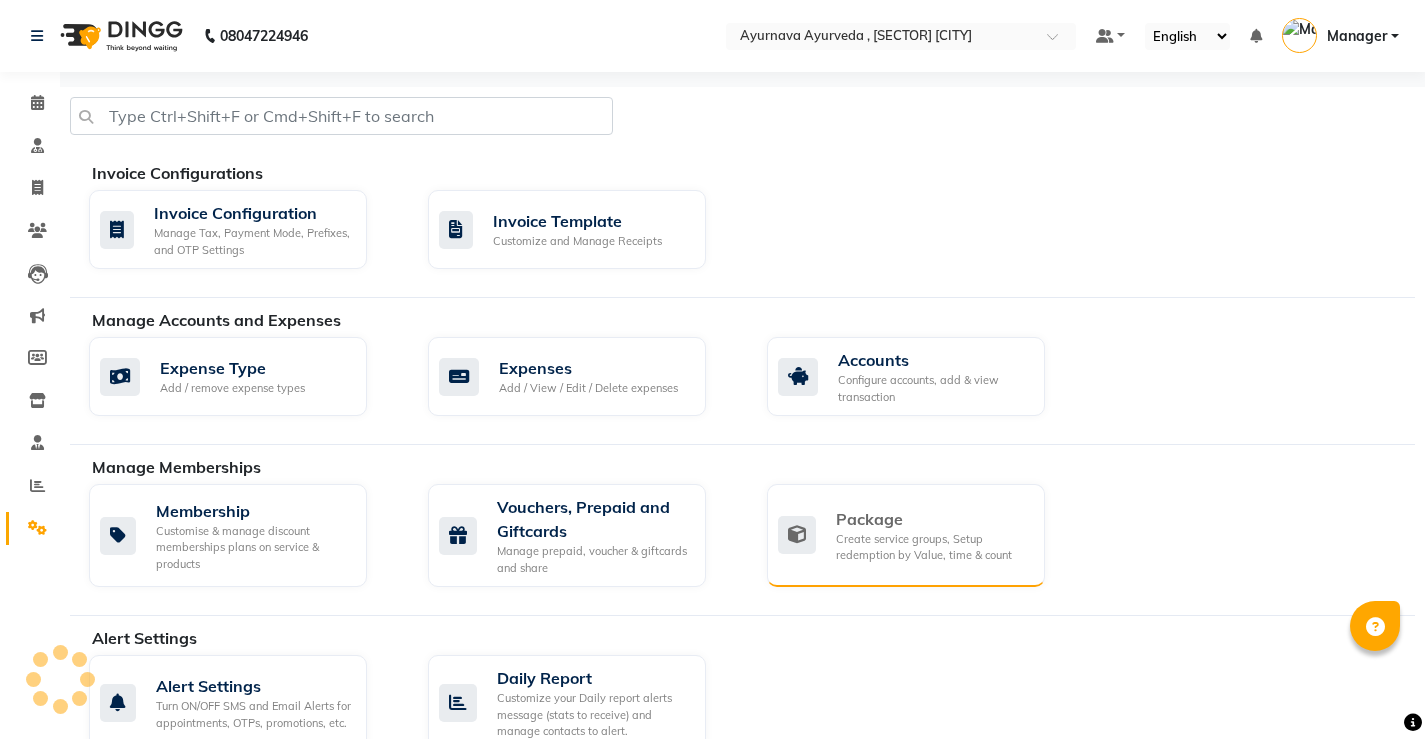 click on "Package Create service groups, Setup redemption by Value, time & count" 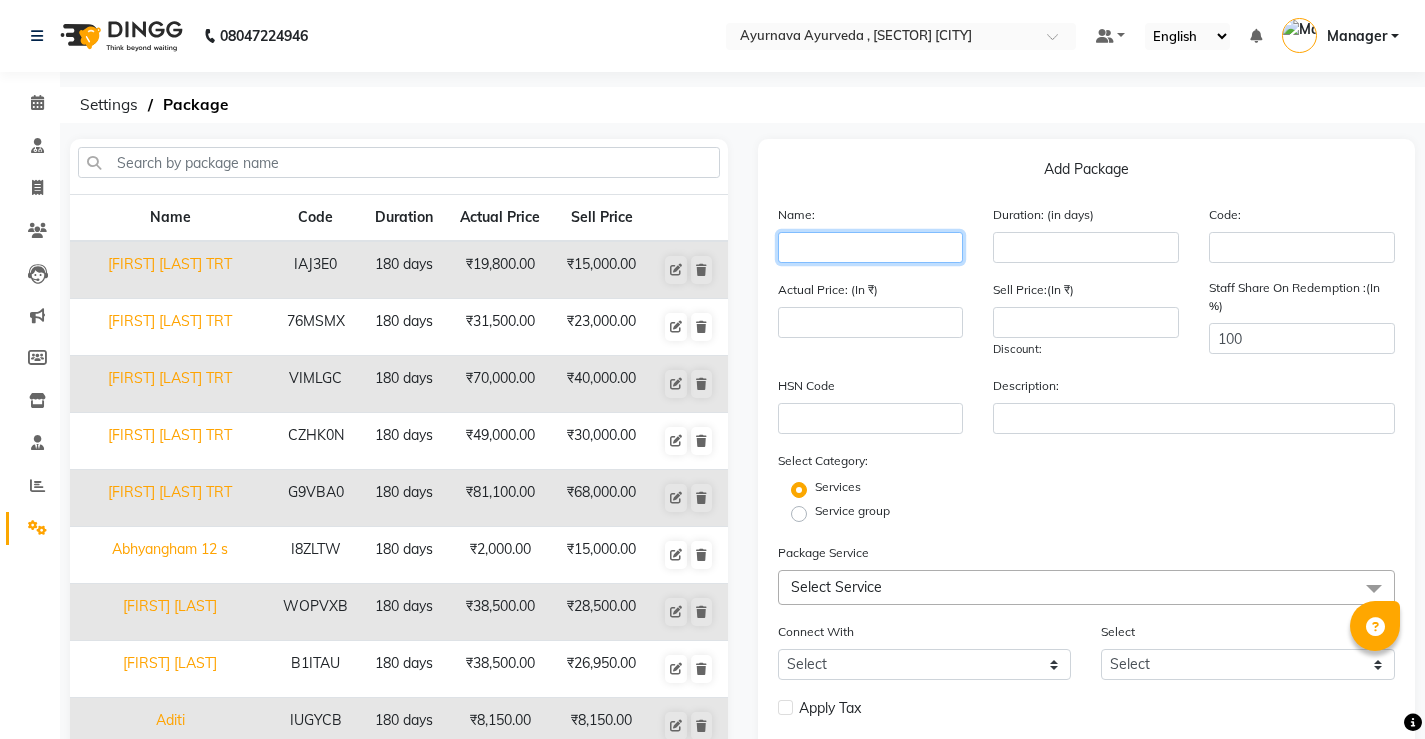 click 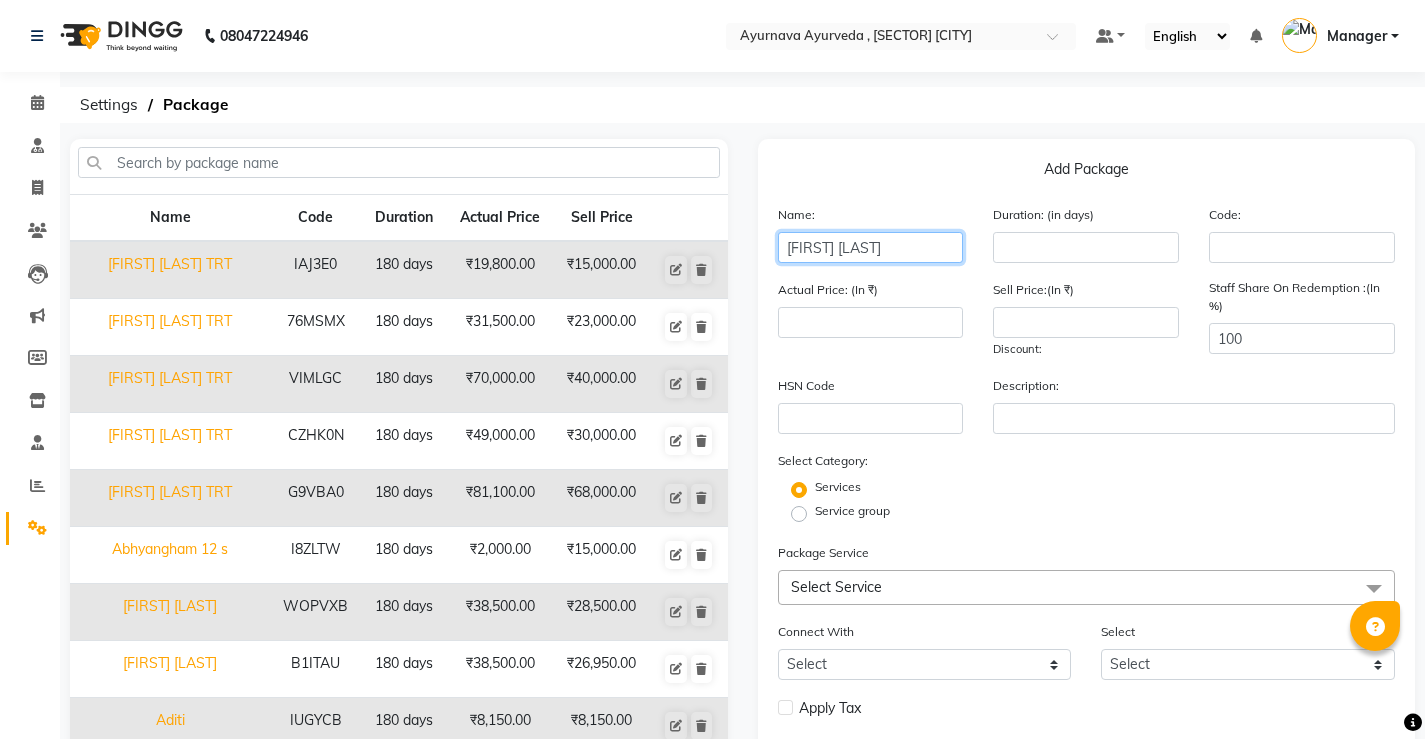 type on "[FIRST] [LAST]" 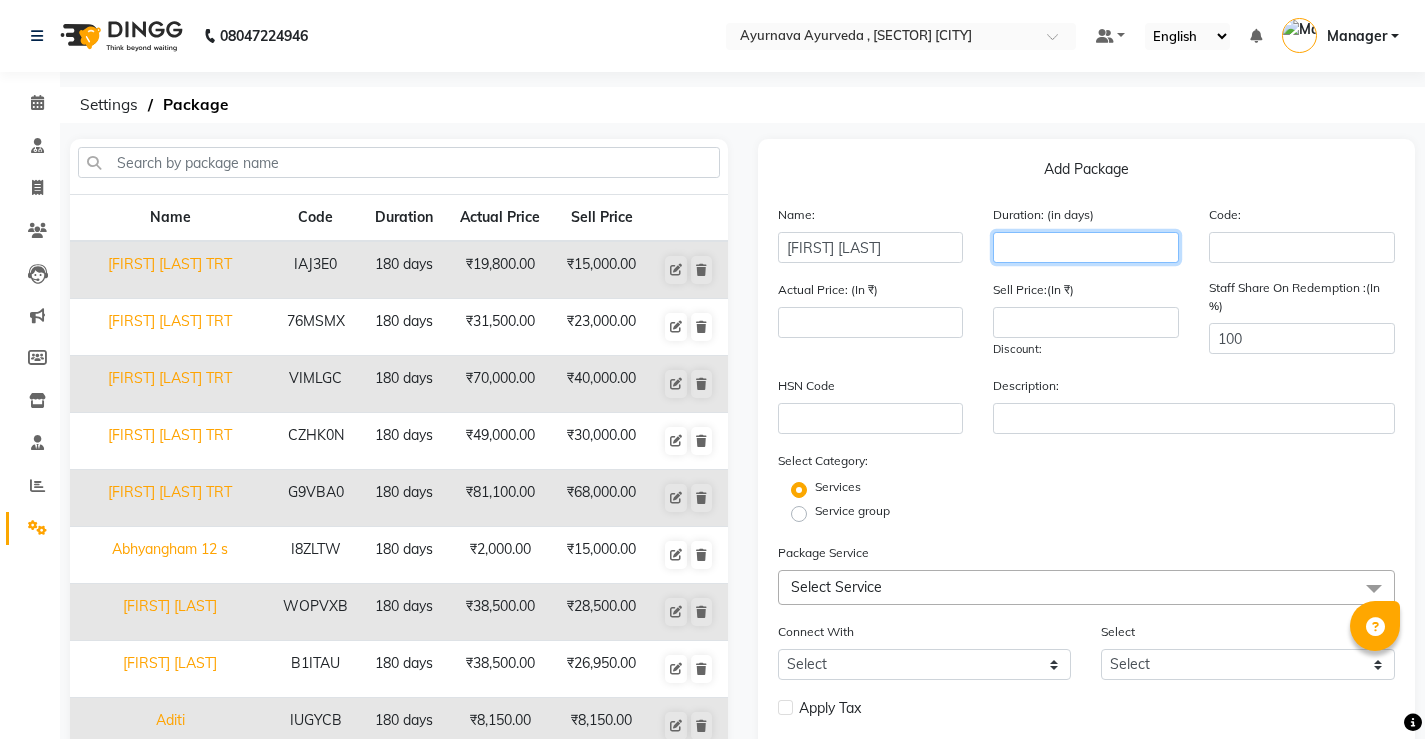 click 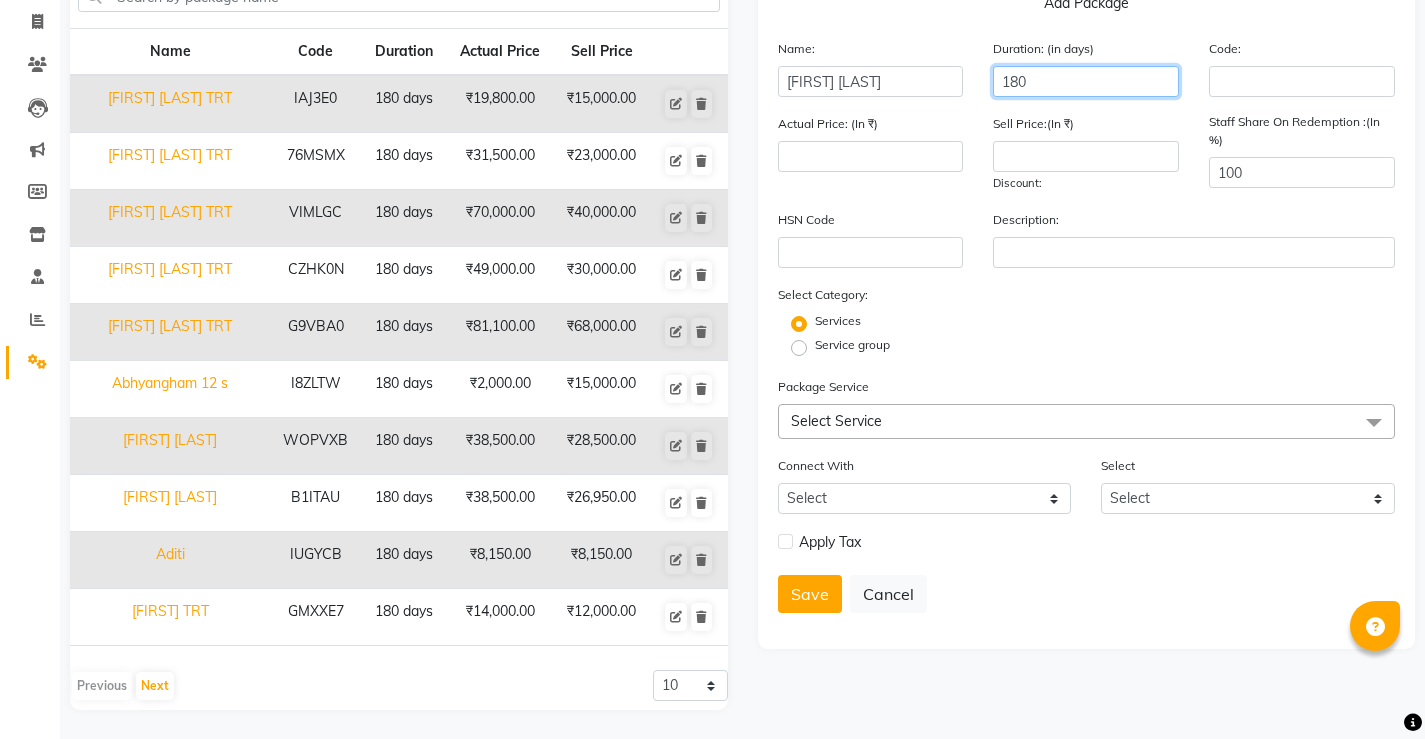 scroll, scrollTop: 167, scrollLeft: 0, axis: vertical 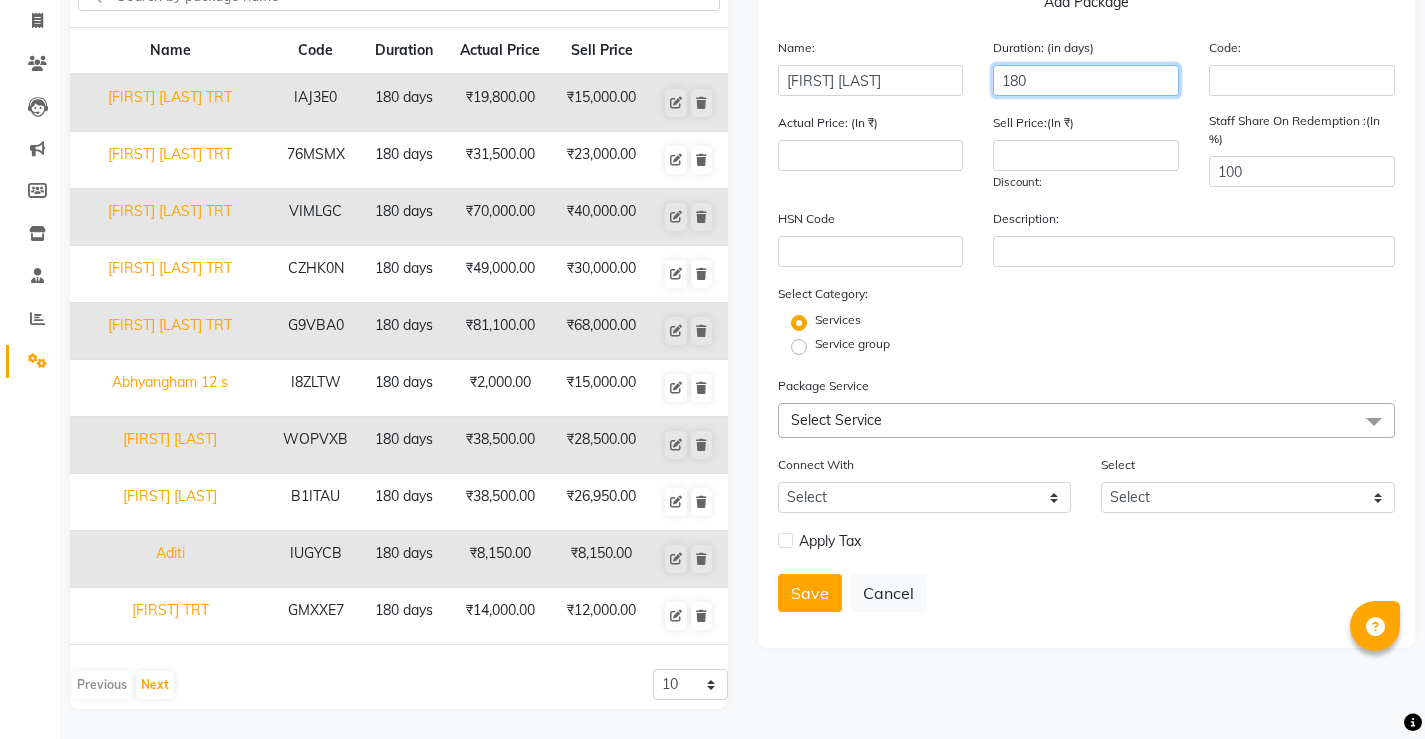 type on "180" 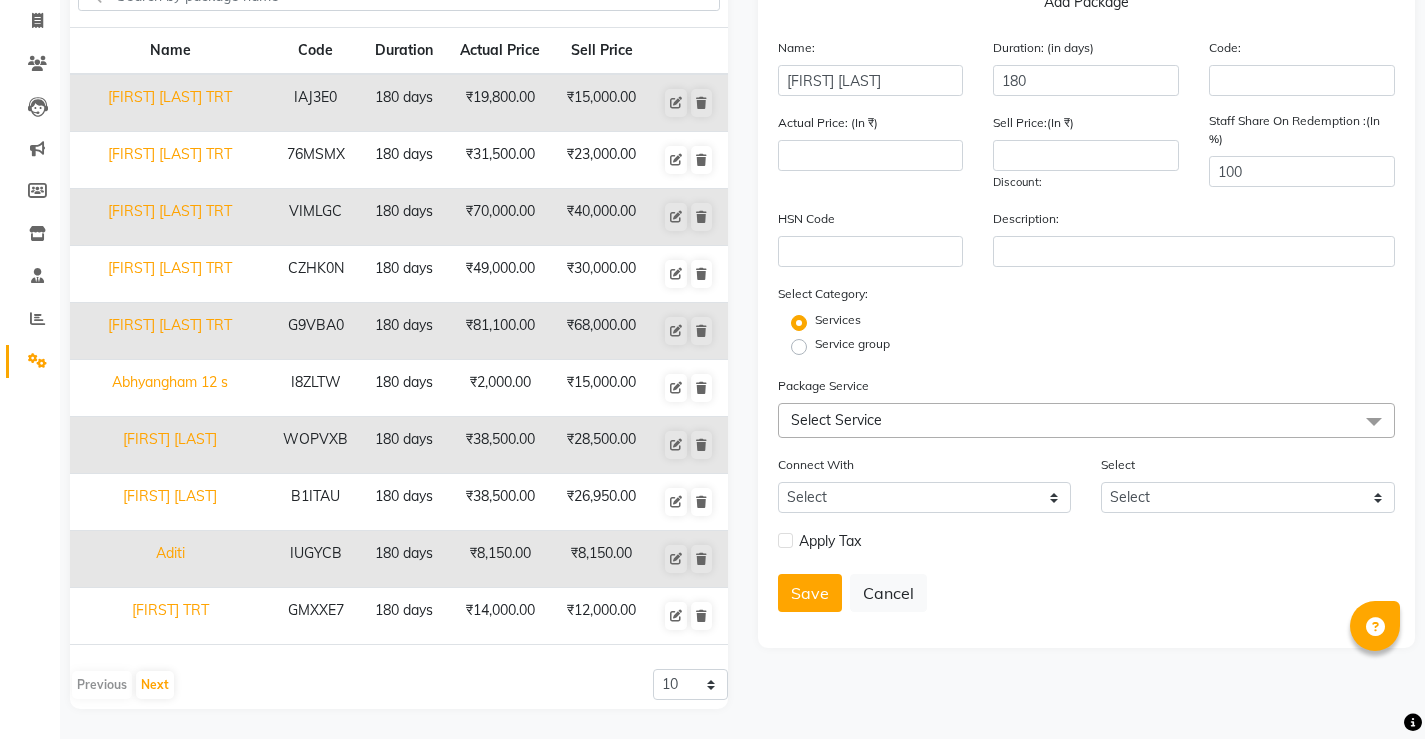 click on "Select Service" 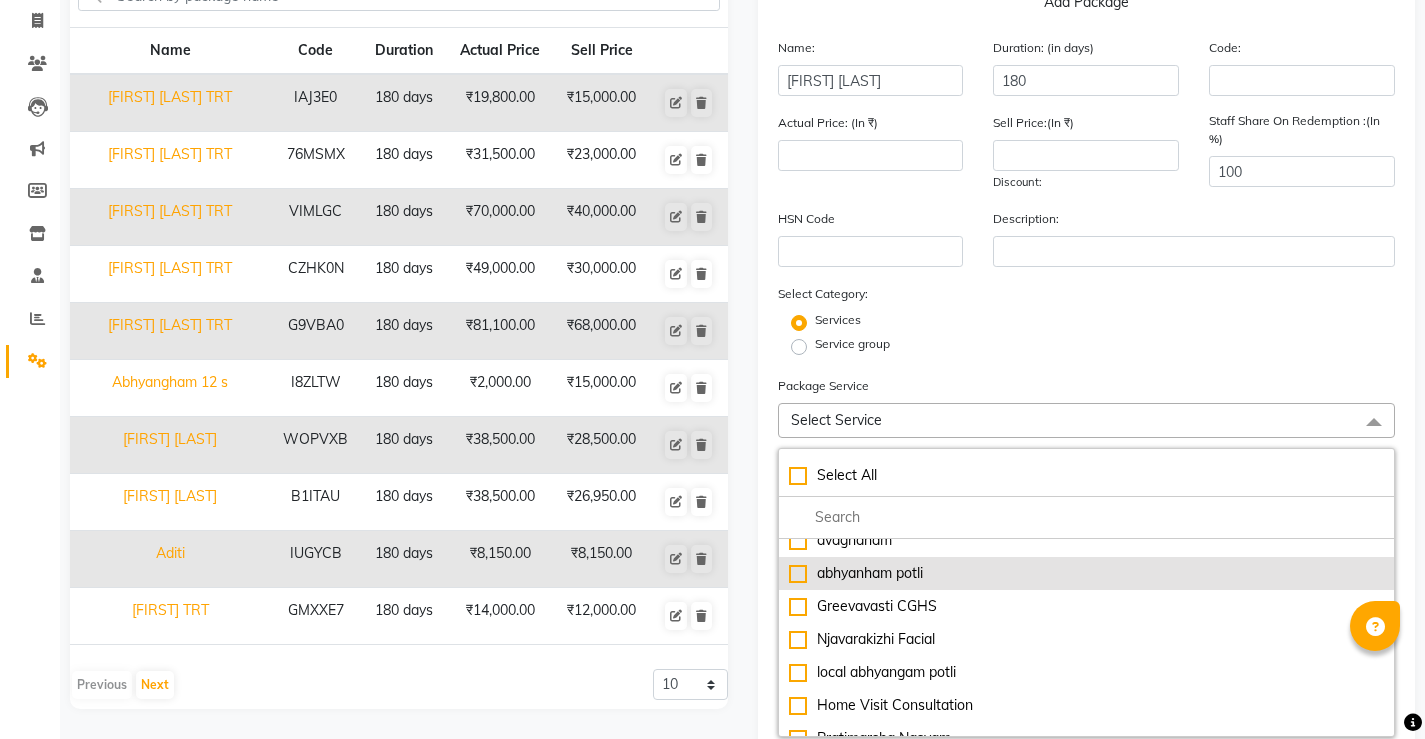 scroll, scrollTop: 0, scrollLeft: 0, axis: both 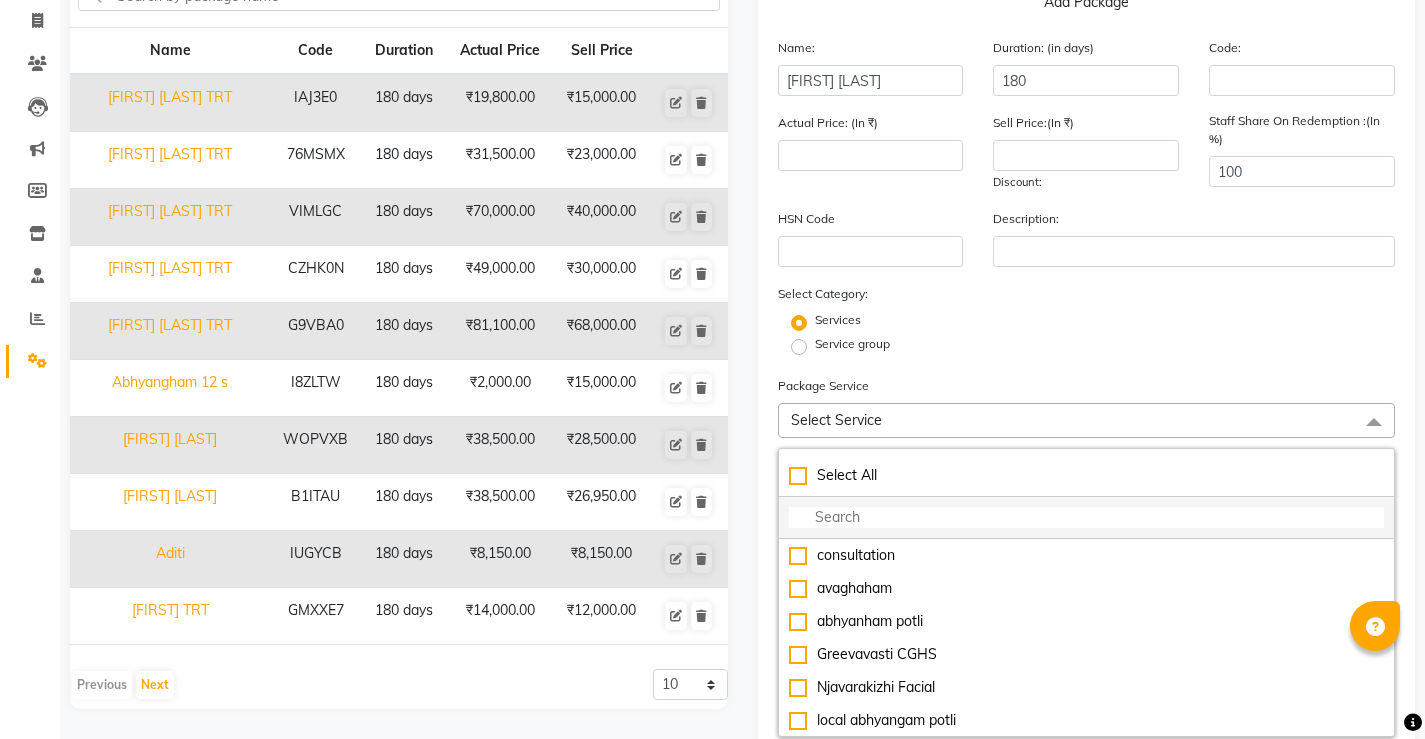 click 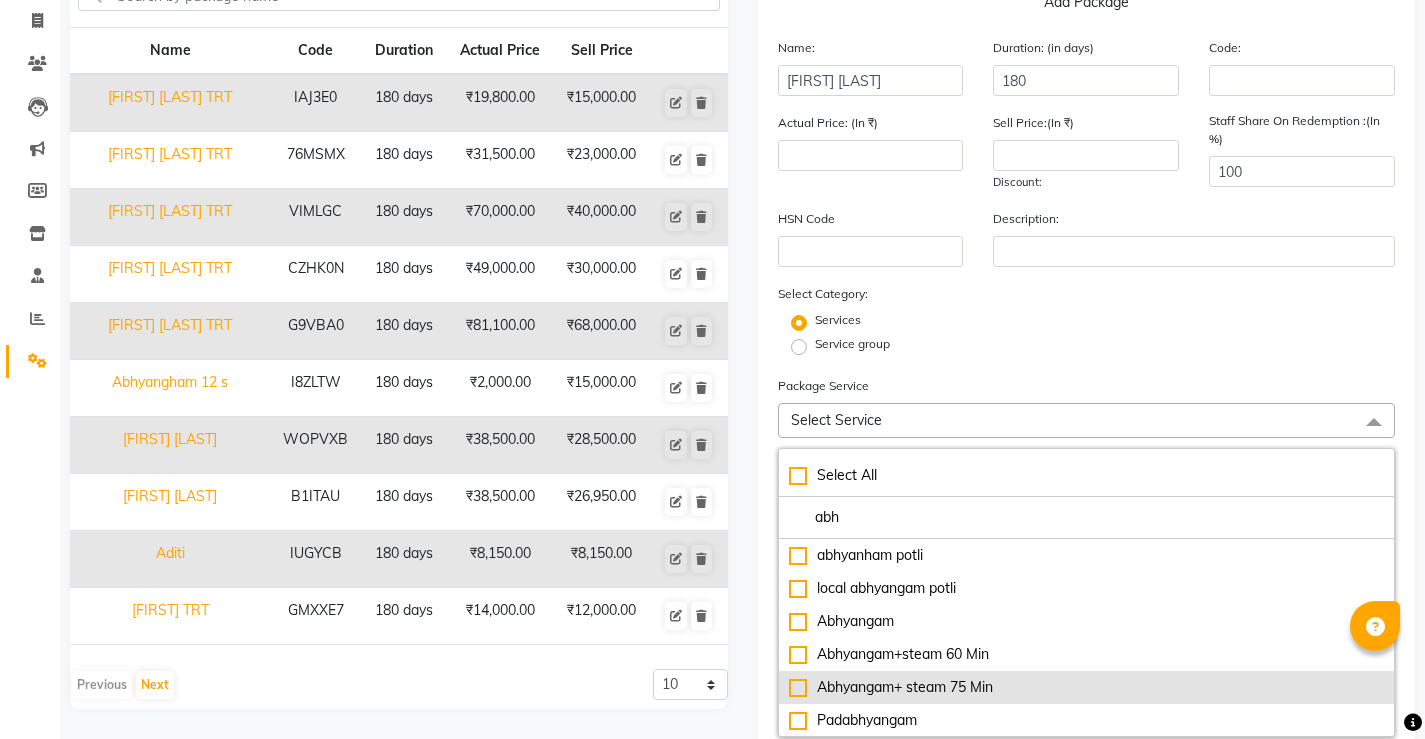 type on "abh" 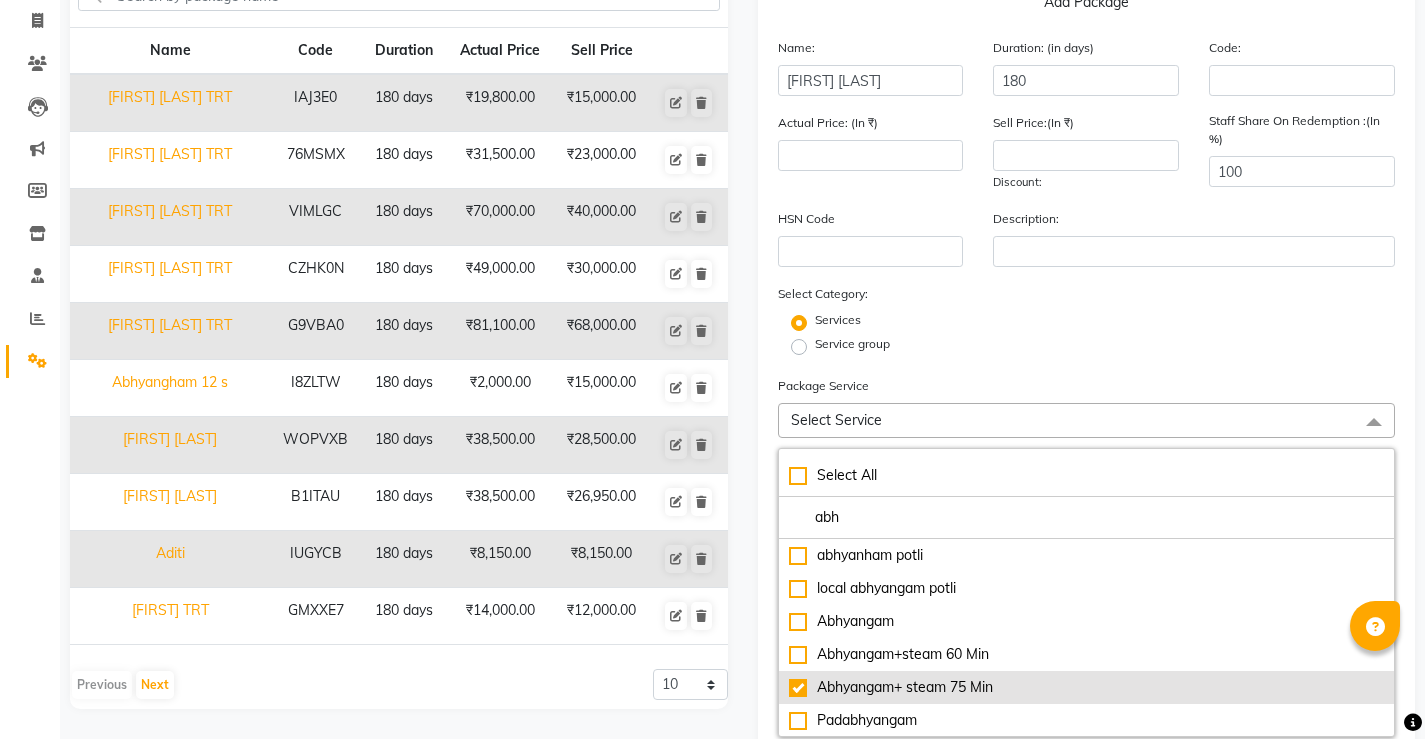 type on "2500" 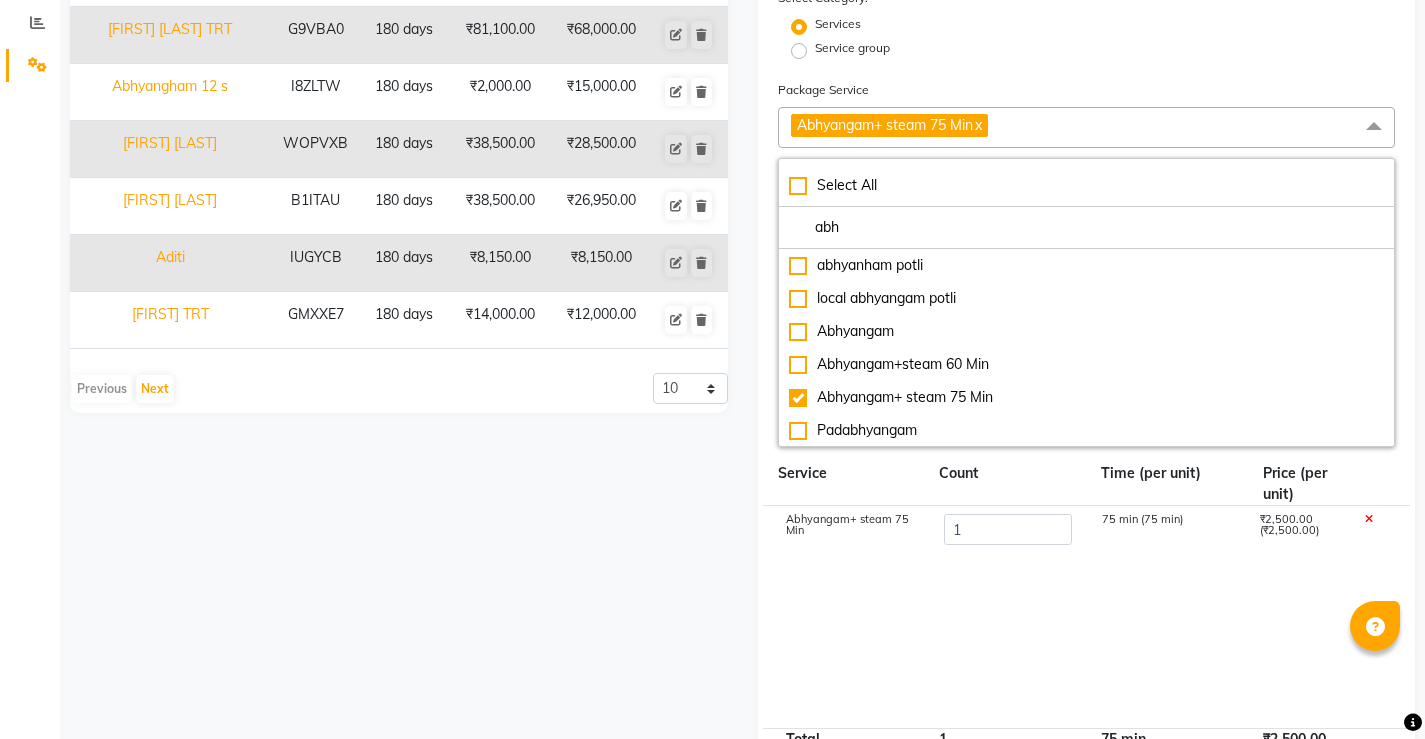 scroll, scrollTop: 567, scrollLeft: 0, axis: vertical 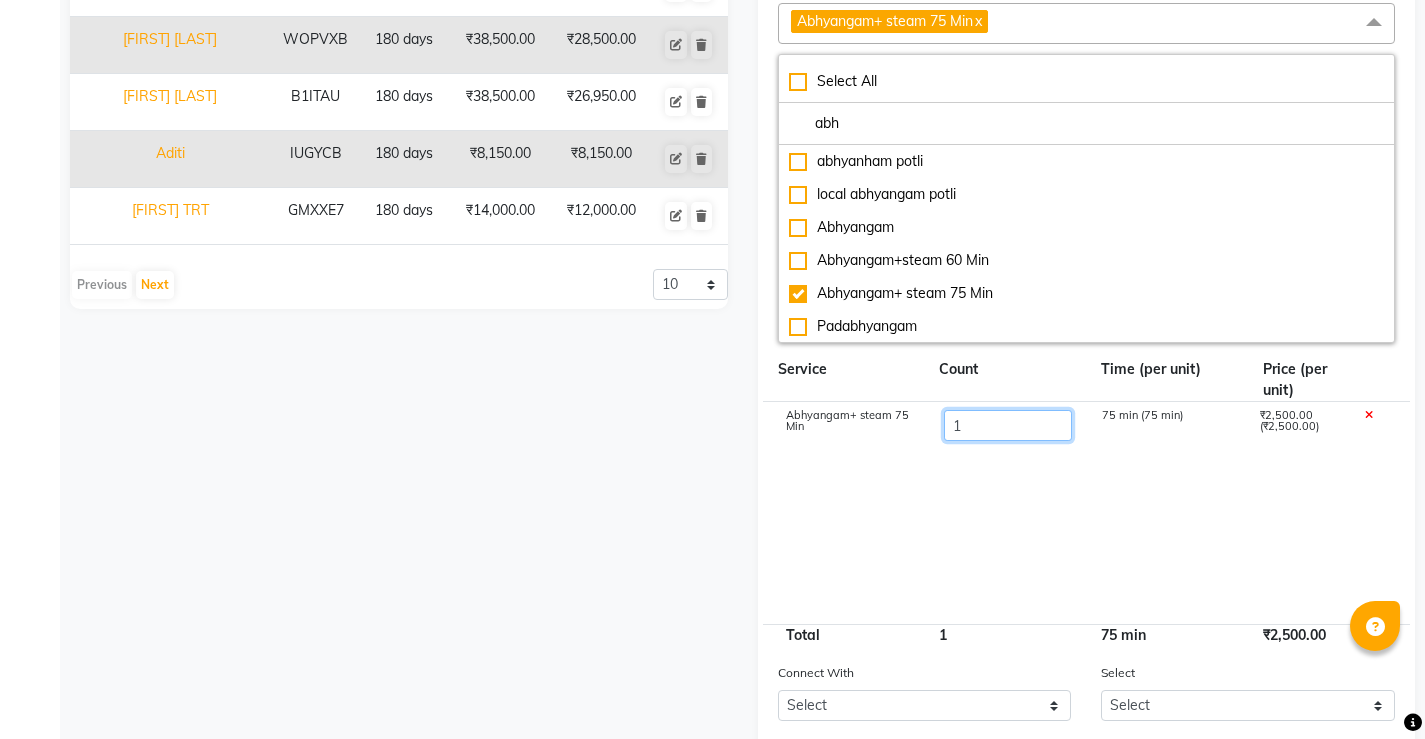 click on "1" 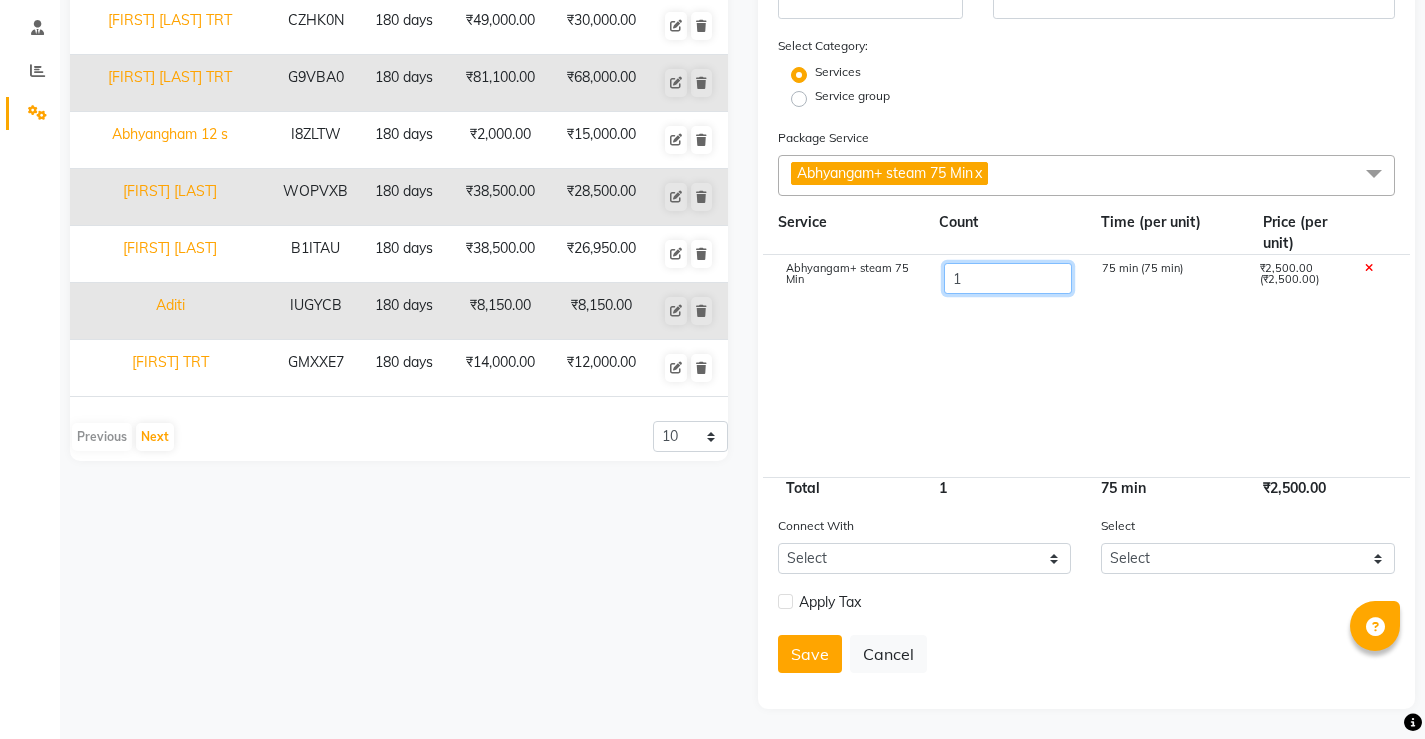 scroll, scrollTop: 415, scrollLeft: 0, axis: vertical 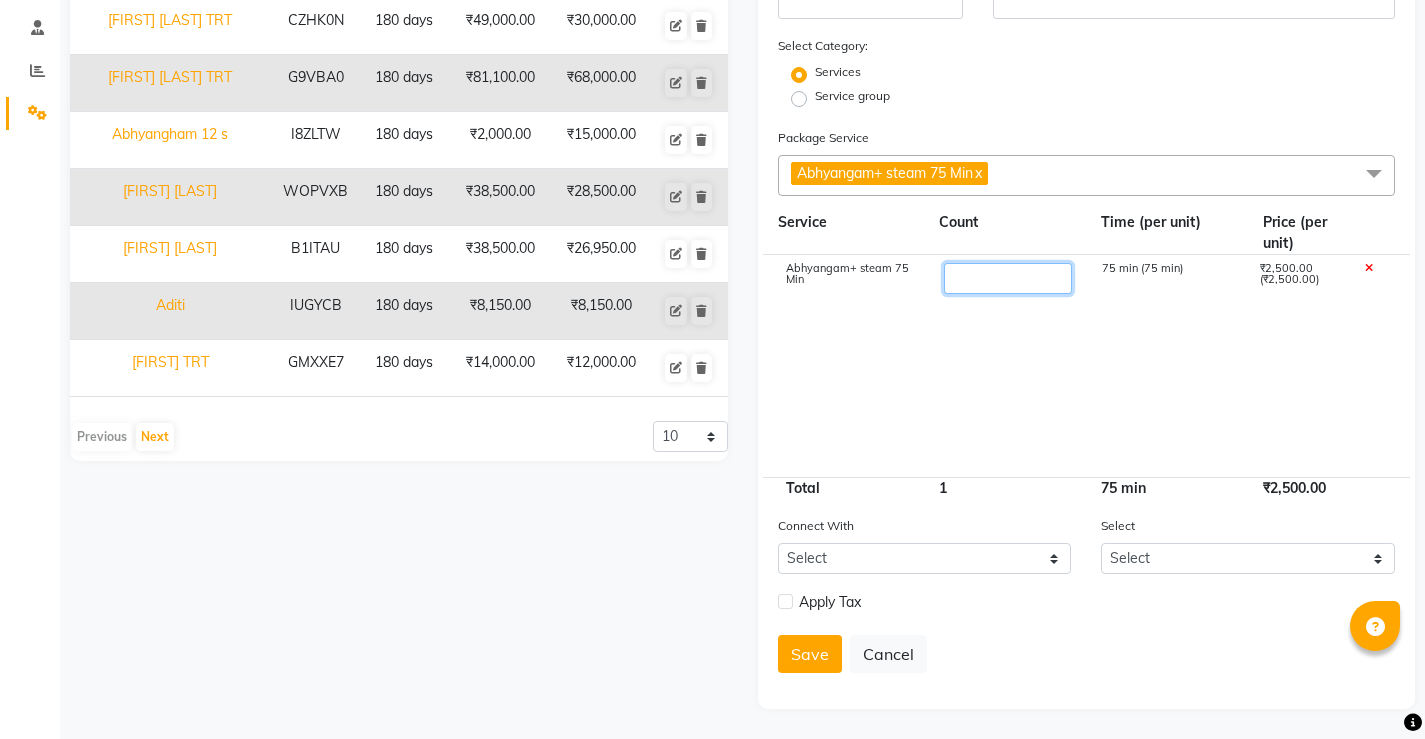 type on "7" 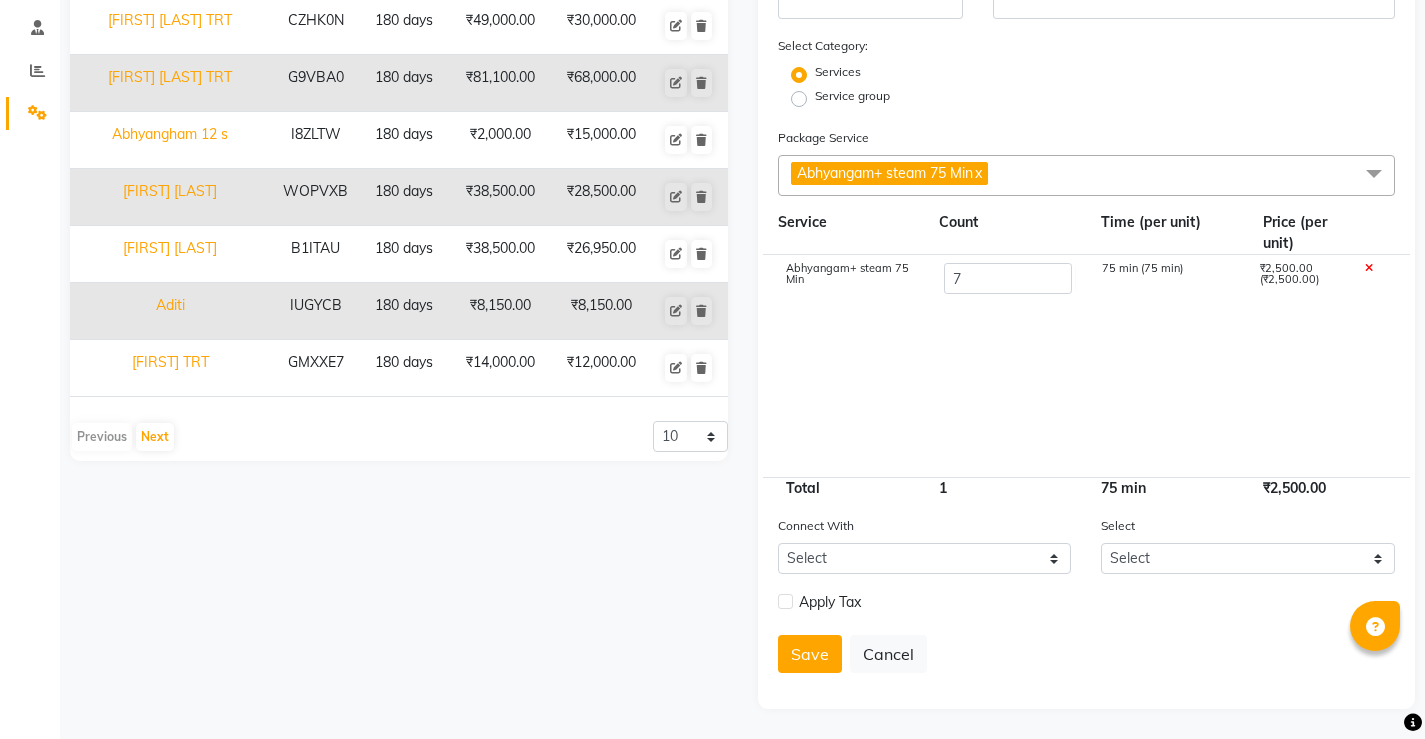 type on "17500" 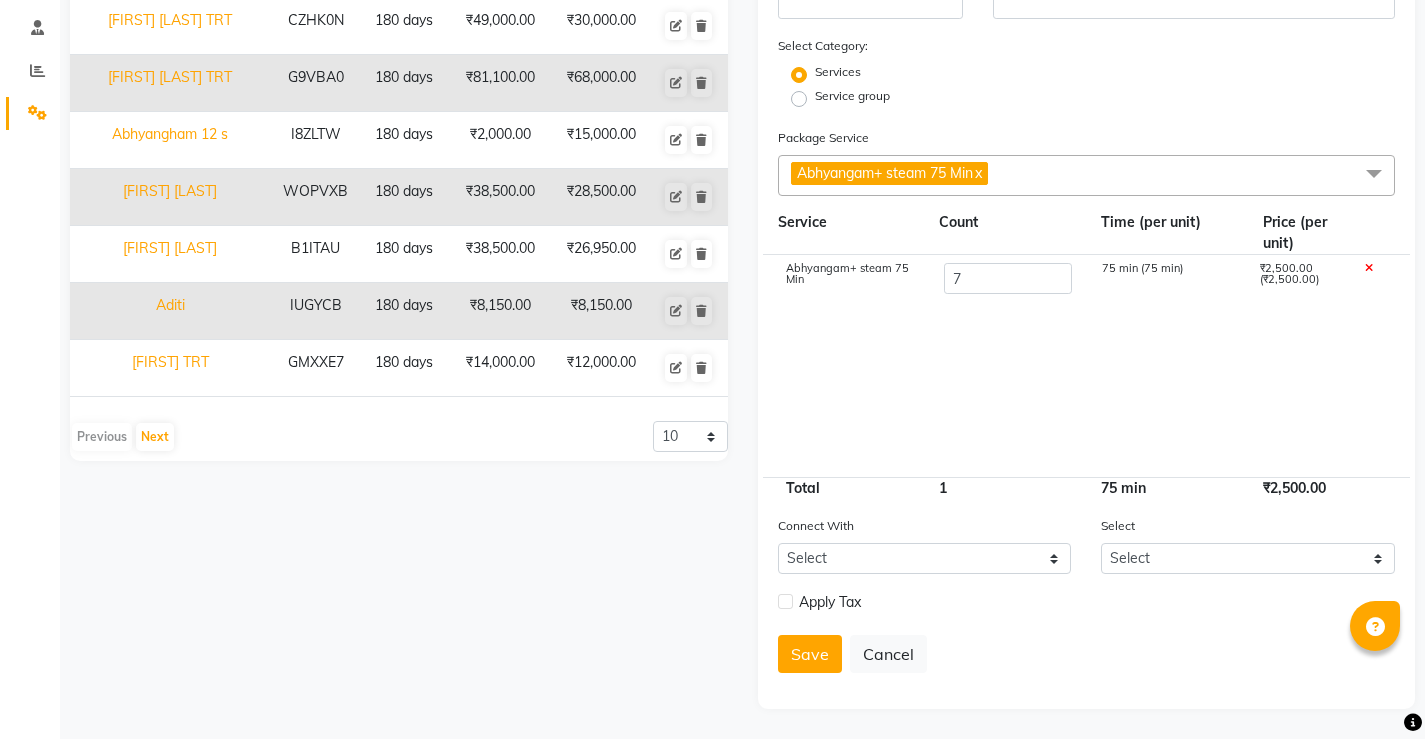 click on "Apply Tax" 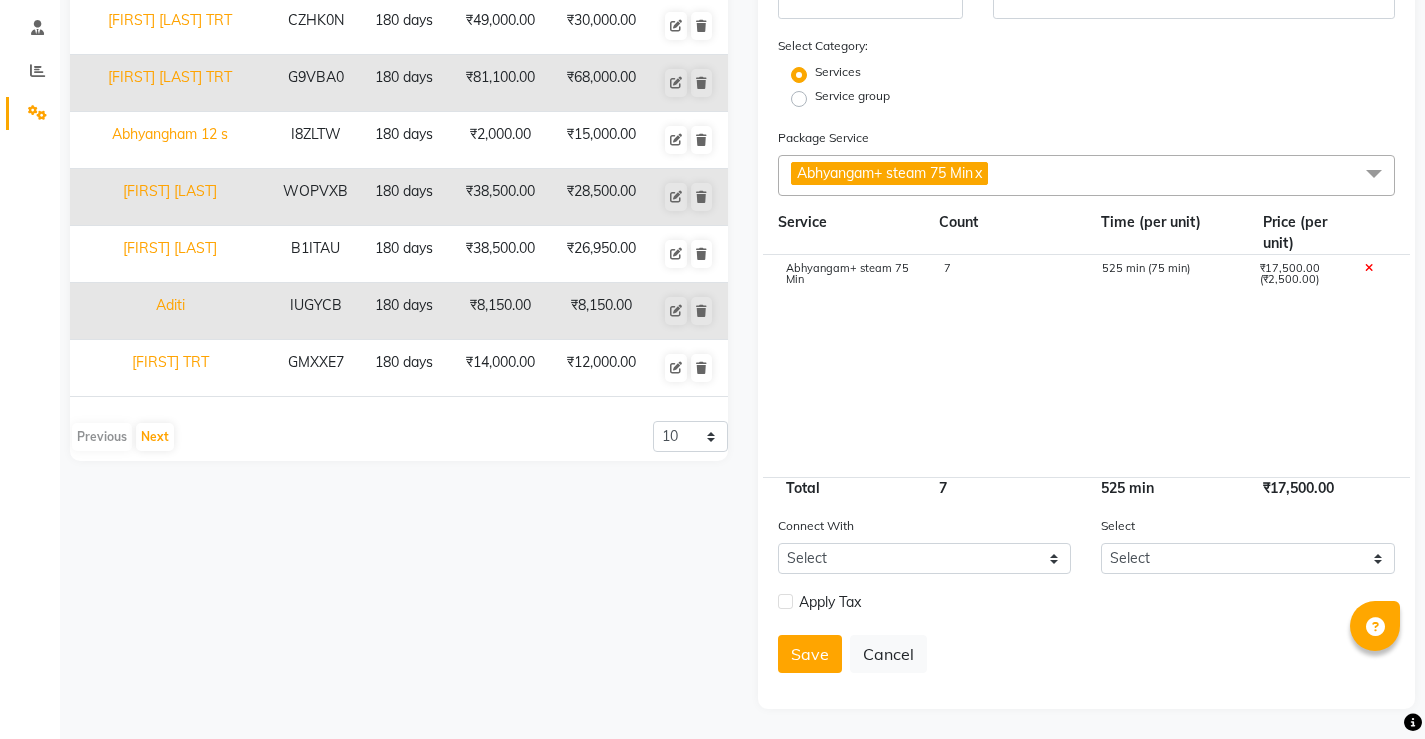 click 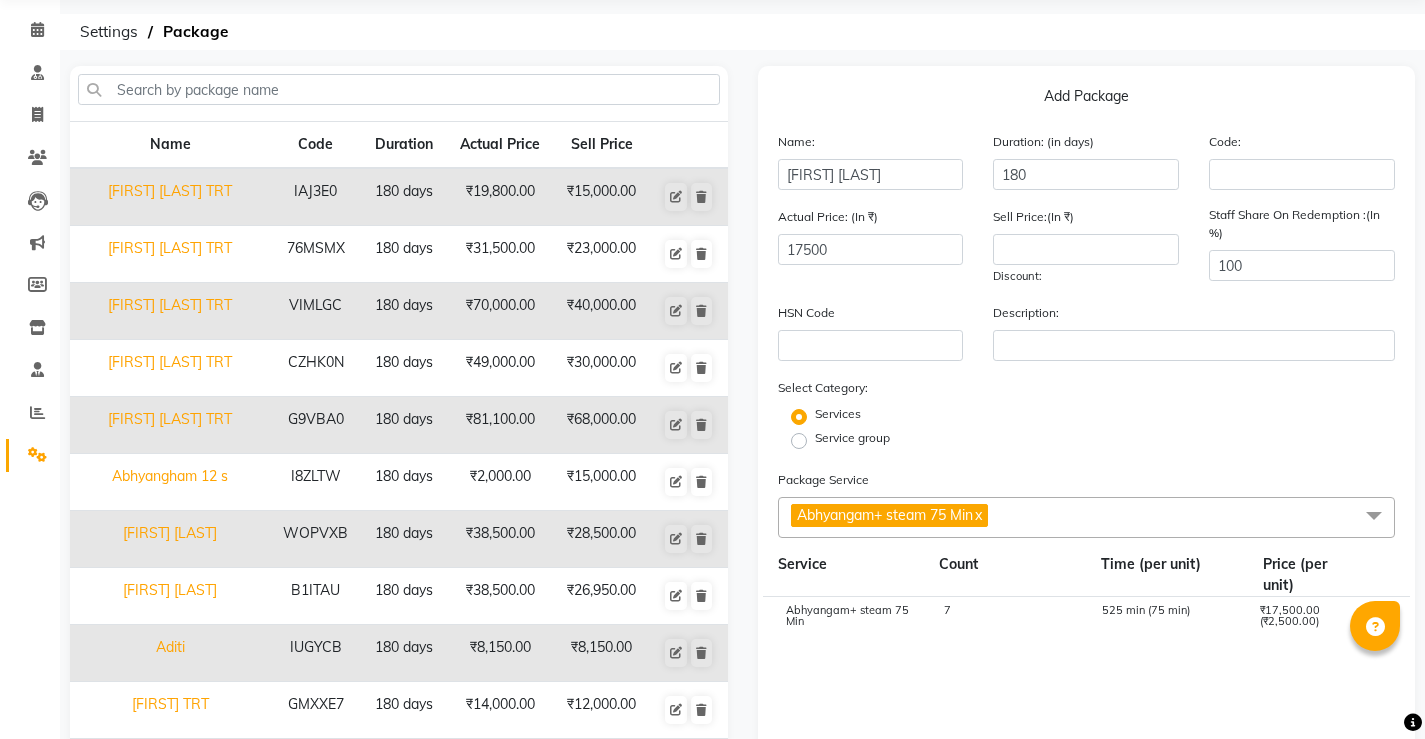 scroll, scrollTop: 67, scrollLeft: 0, axis: vertical 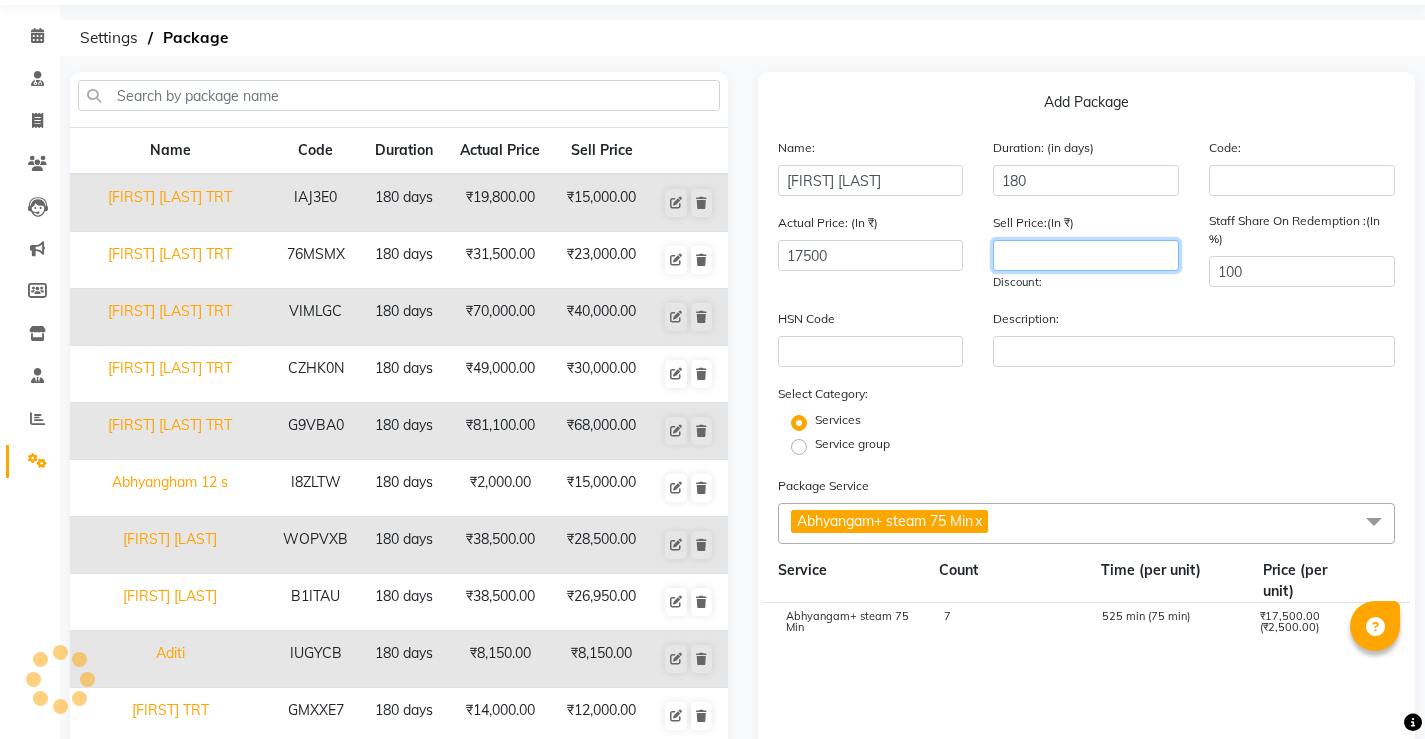 click 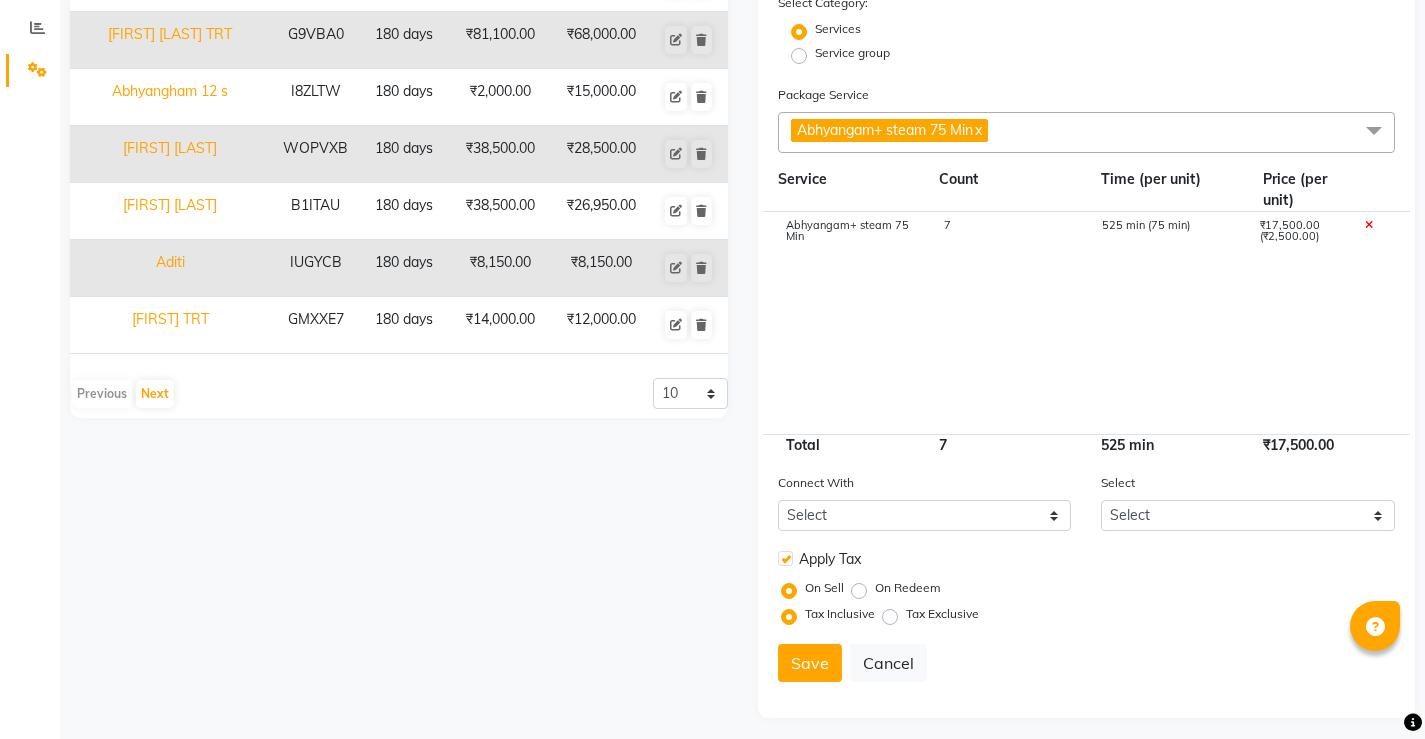 scroll, scrollTop: 467, scrollLeft: 0, axis: vertical 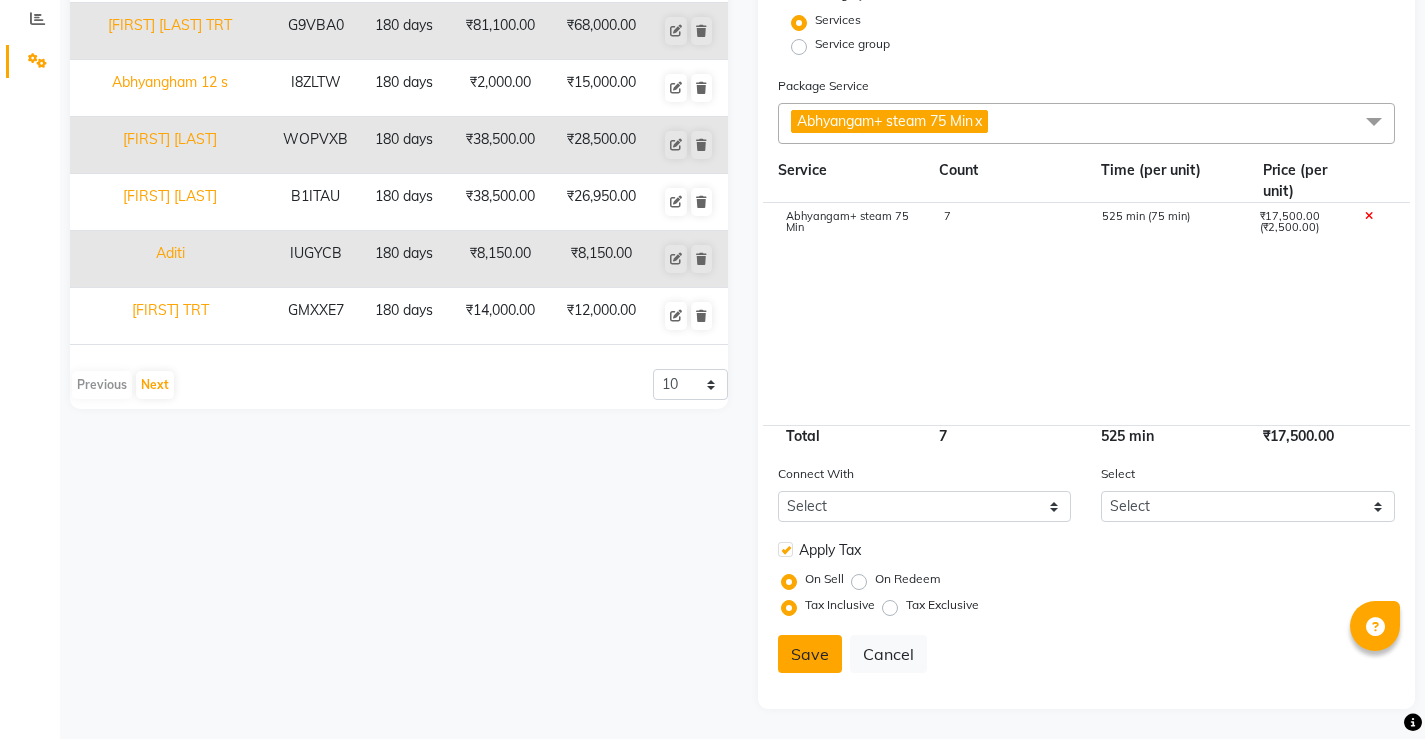 type on "15000" 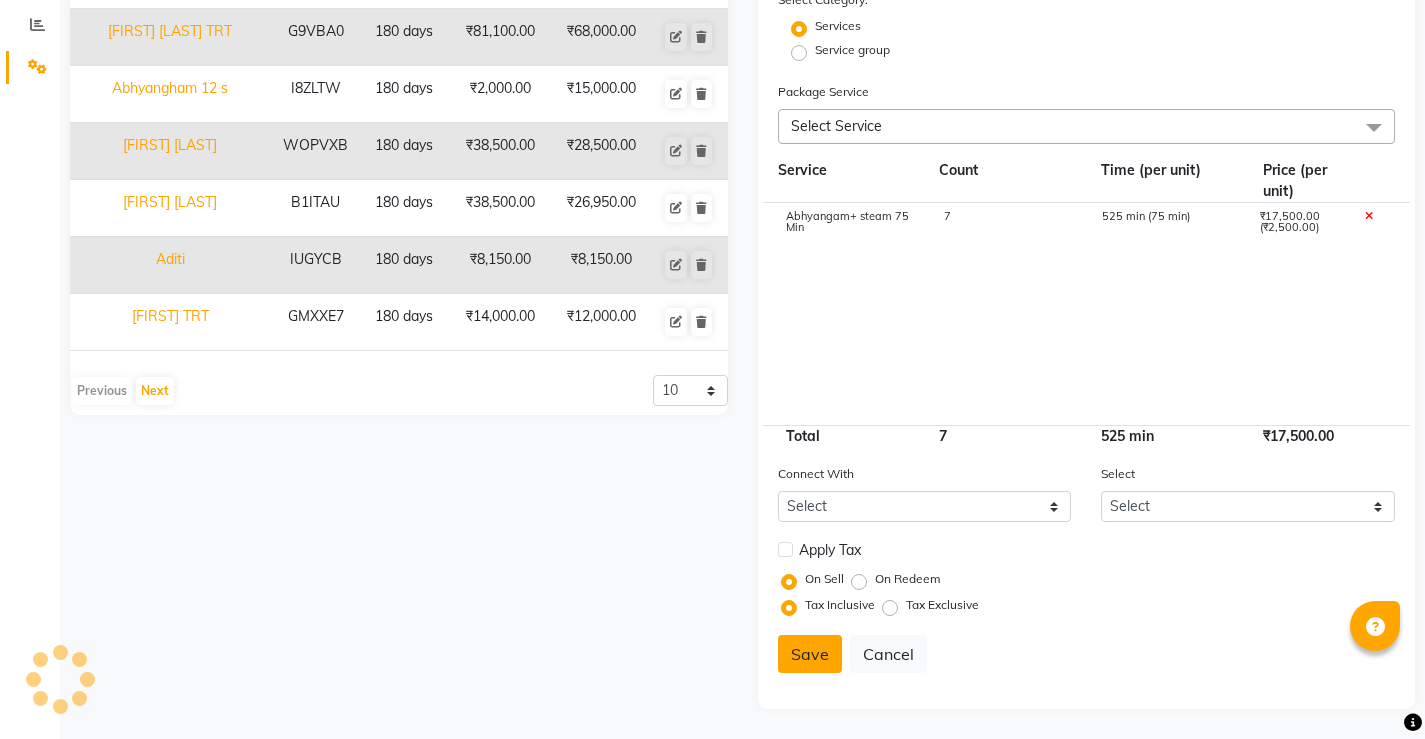 type 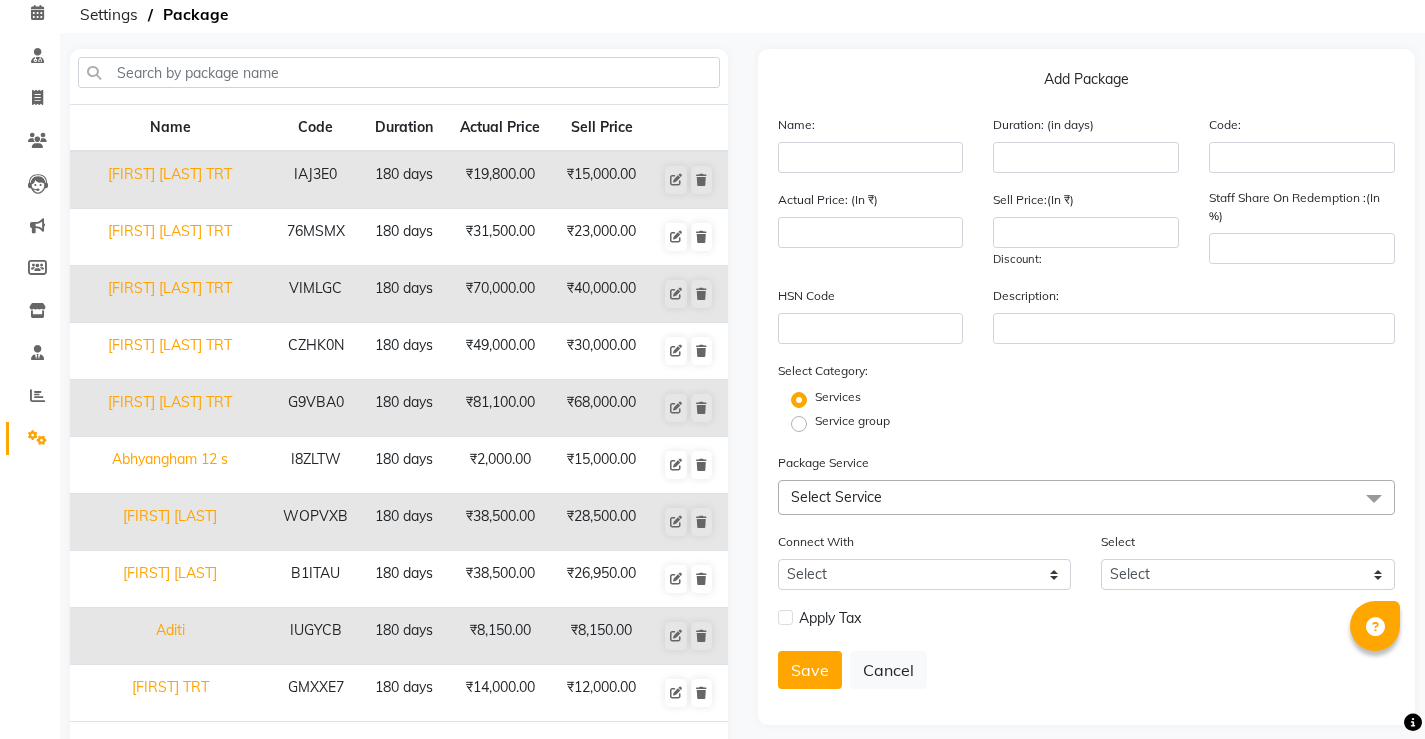 scroll, scrollTop: 0, scrollLeft: 0, axis: both 